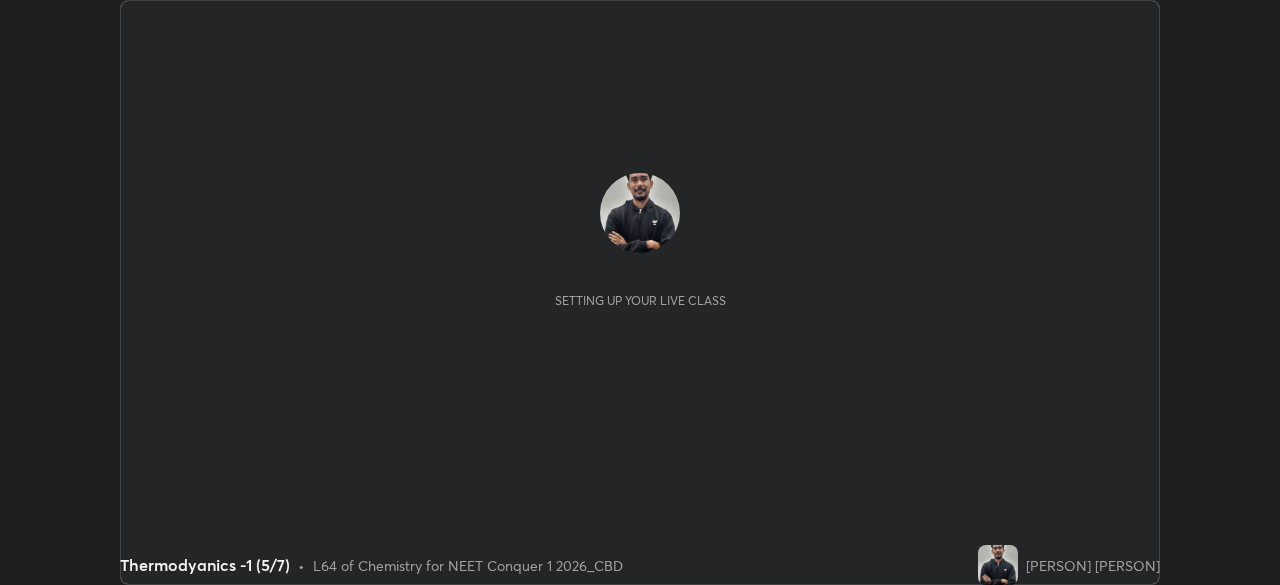 scroll, scrollTop: 0, scrollLeft: 0, axis: both 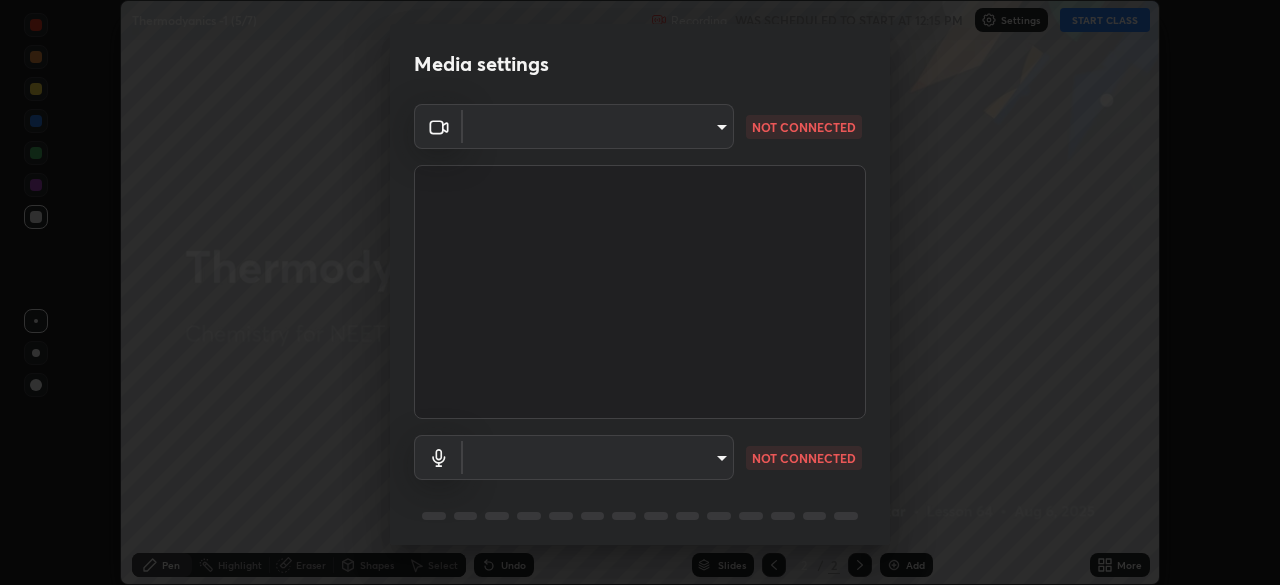 type on "f379f88c7eecd18b82443c427f5097107980474ccb0a7da4b49bb88eac045dbe" 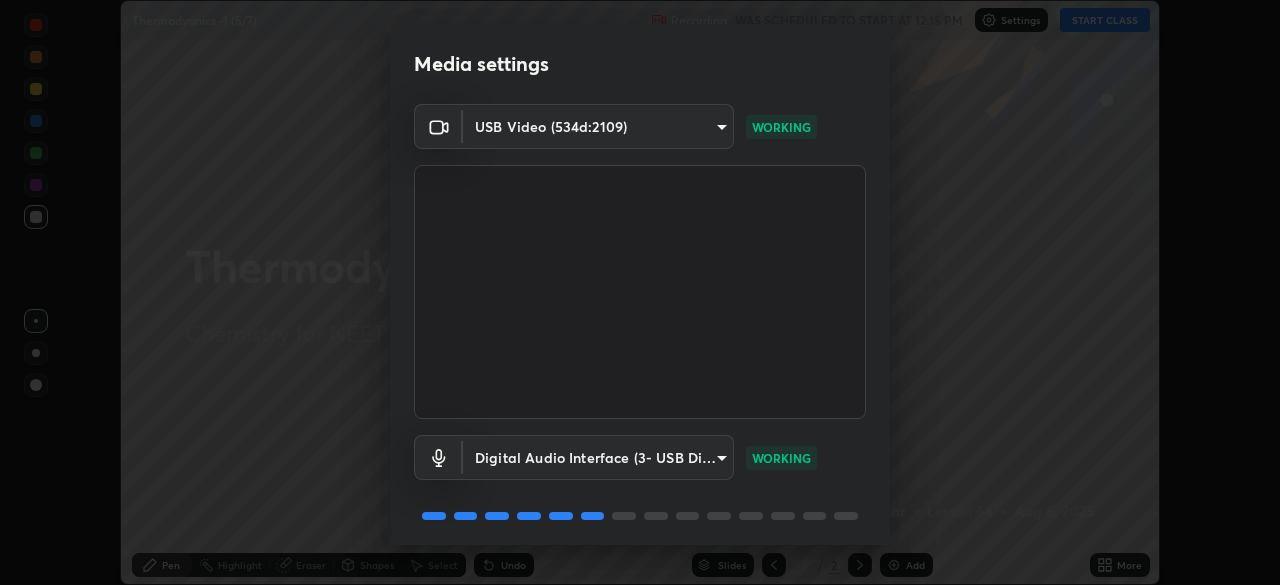 scroll, scrollTop: 71, scrollLeft: 0, axis: vertical 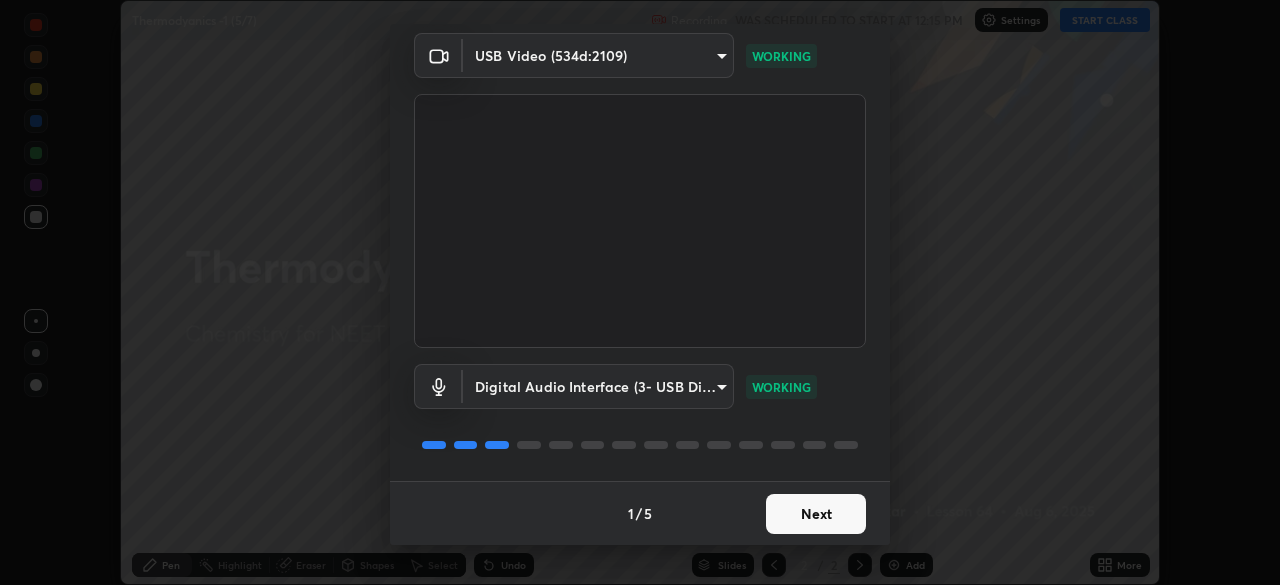 click on "Next" at bounding box center [816, 514] 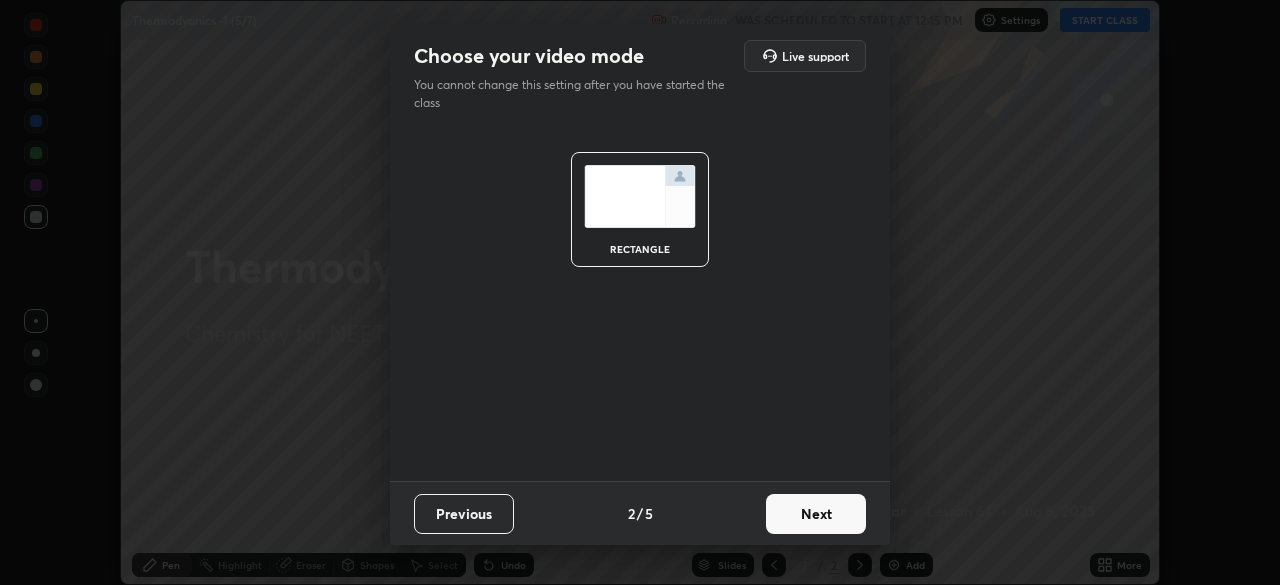 scroll, scrollTop: 0, scrollLeft: 0, axis: both 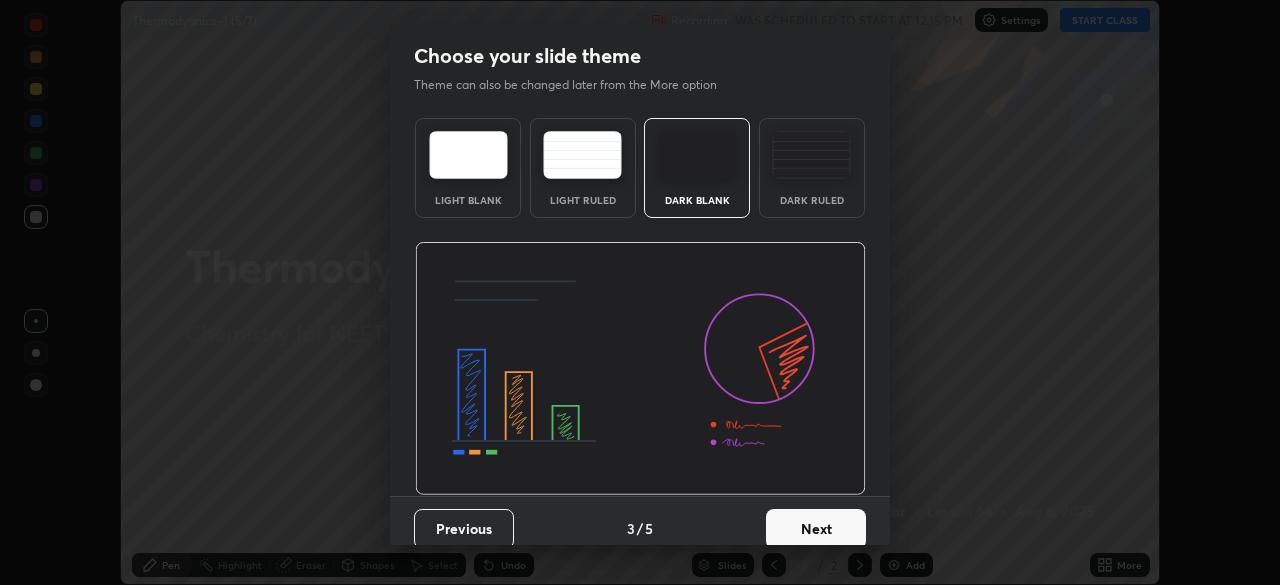 click on "Next" at bounding box center (816, 529) 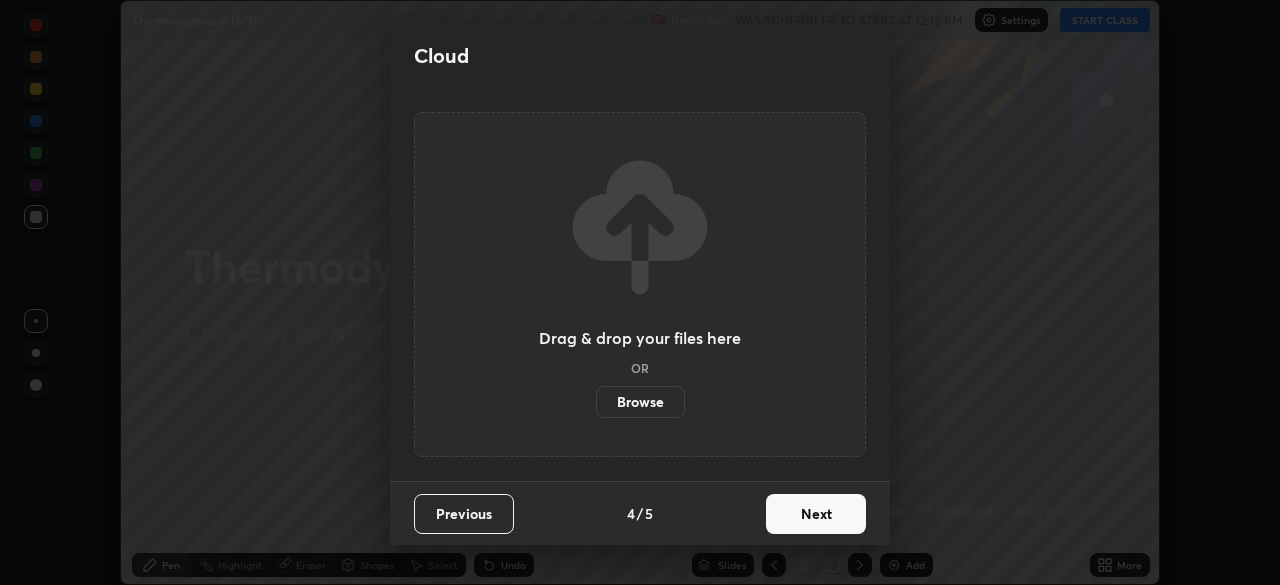 click on "Next" at bounding box center (816, 514) 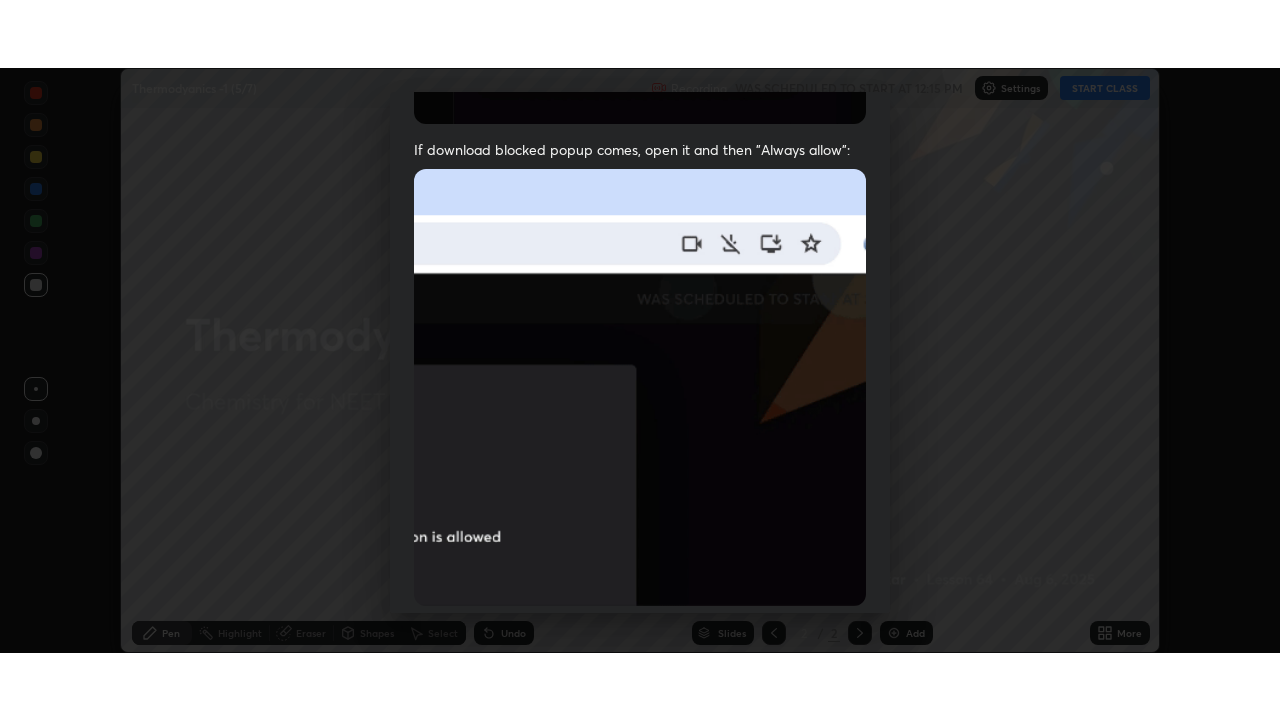 scroll, scrollTop: 479, scrollLeft: 0, axis: vertical 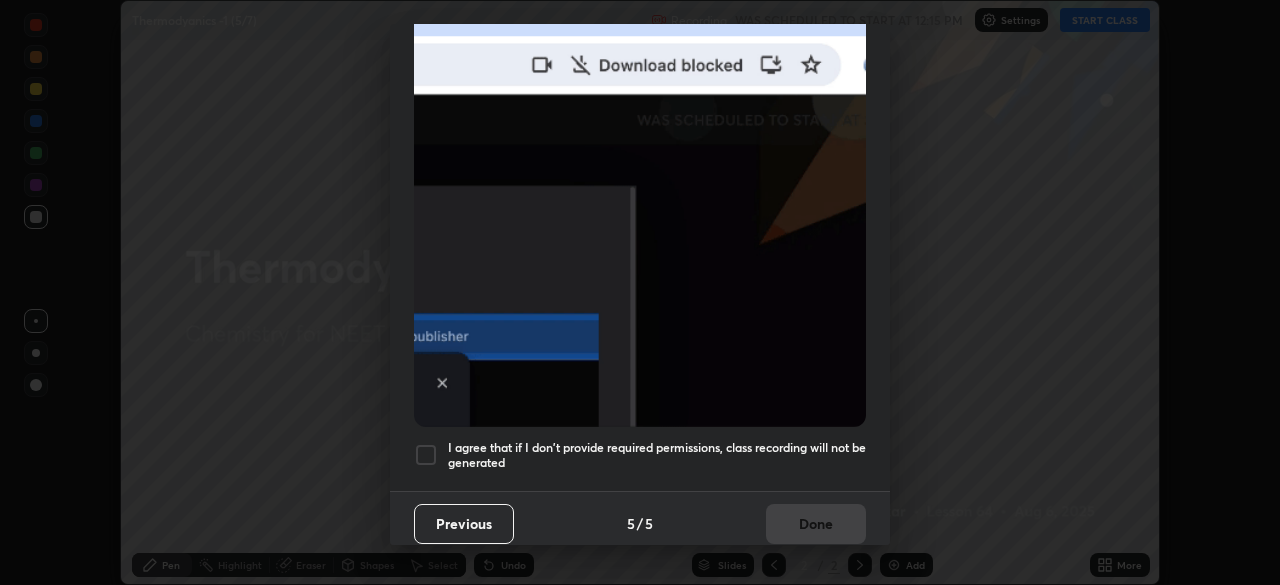click at bounding box center [426, 455] 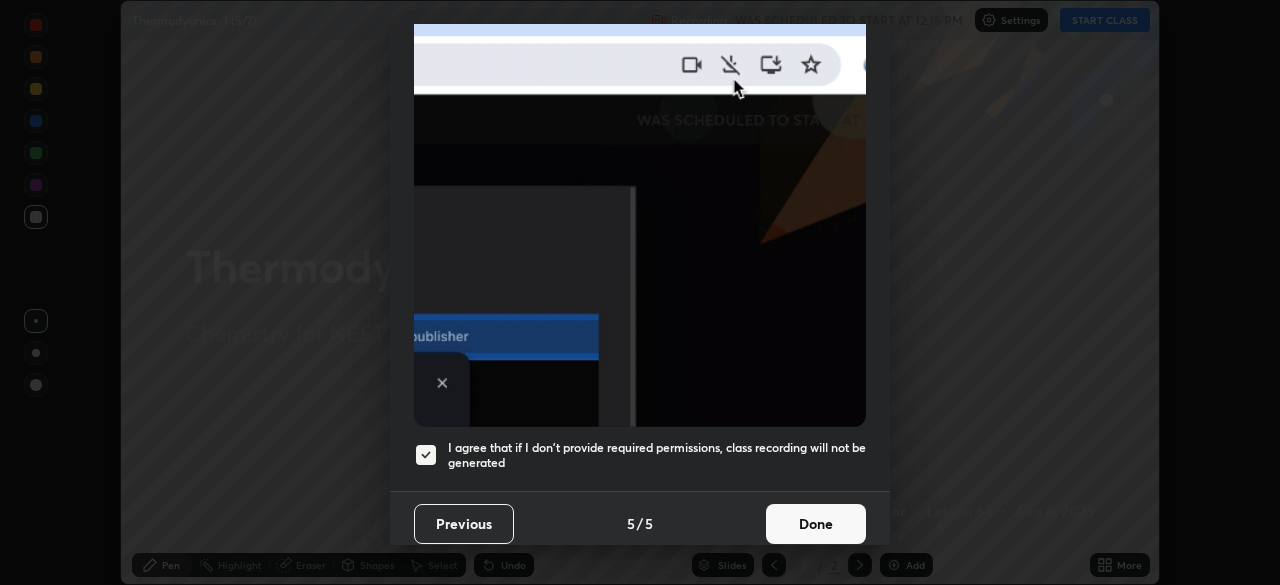 click on "Done" at bounding box center (816, 524) 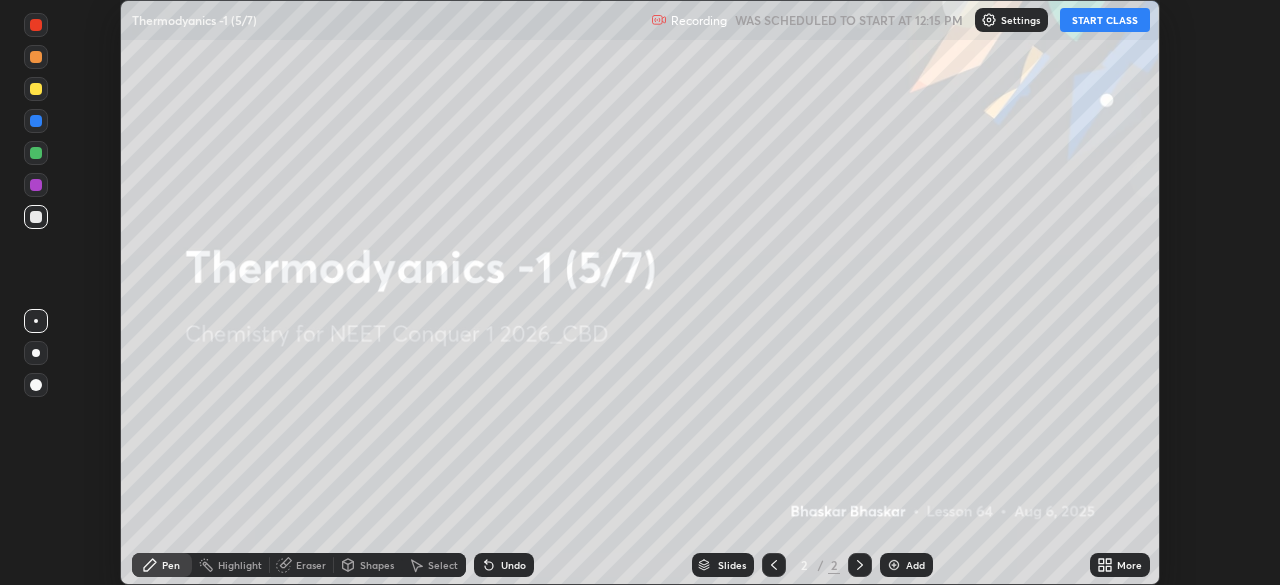 click on "Add" at bounding box center (915, 565) 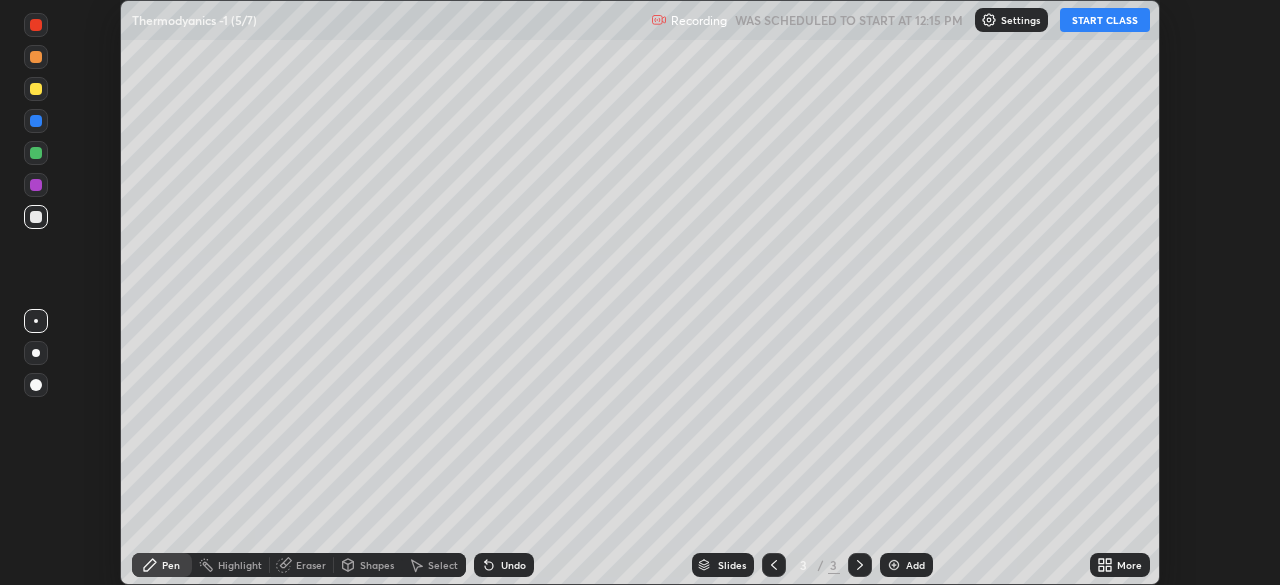 click on "More" at bounding box center [1120, 565] 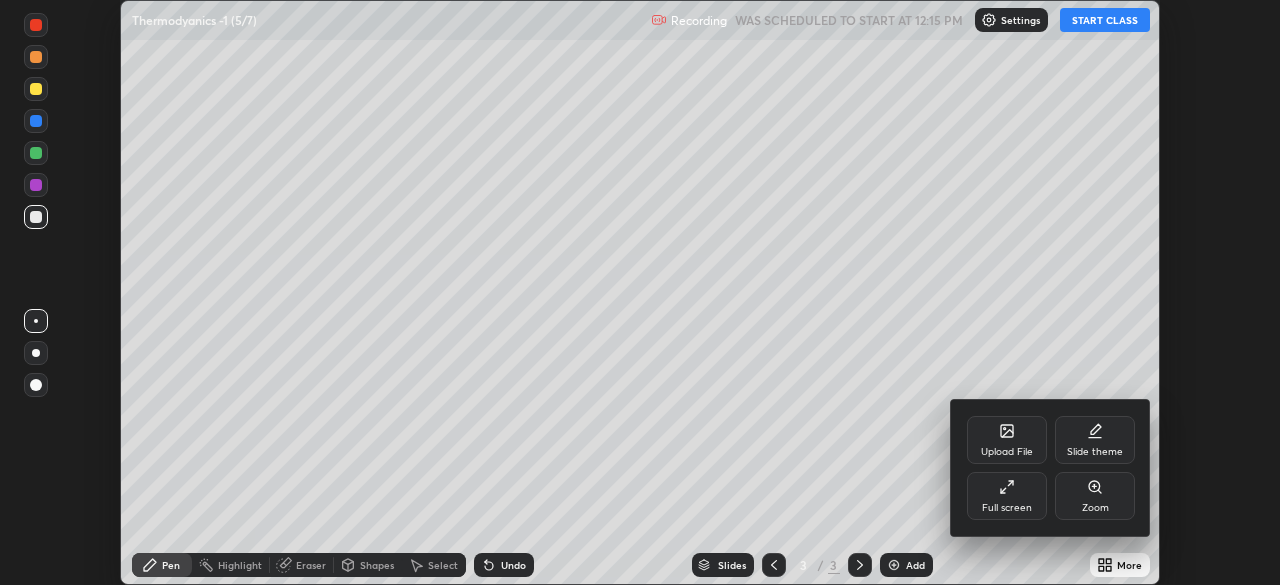 click 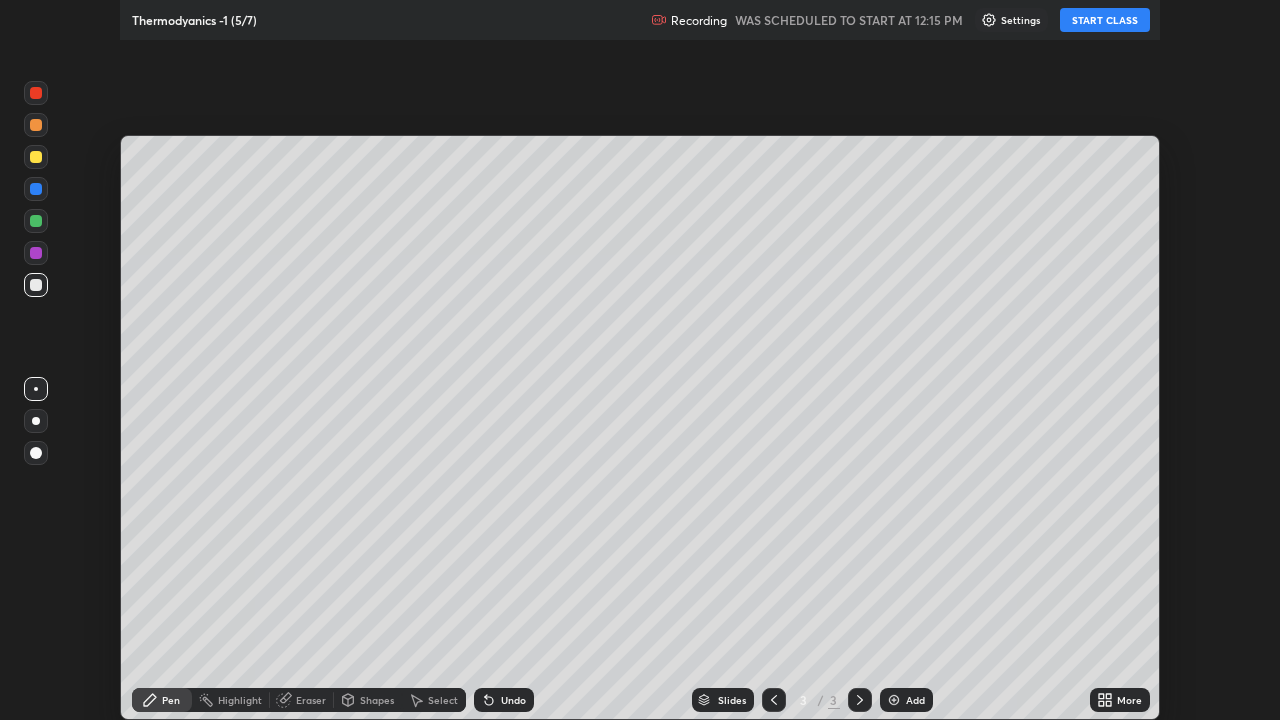 scroll, scrollTop: 99280, scrollLeft: 98720, axis: both 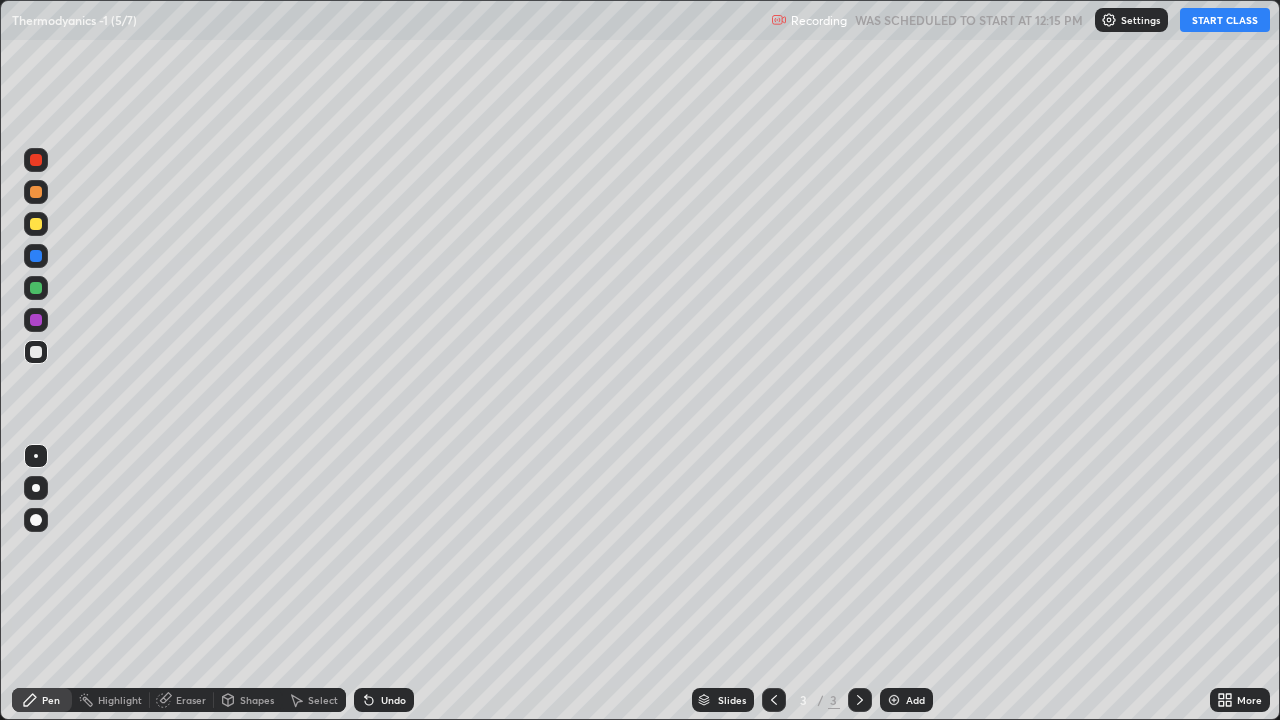 click on "START CLASS" at bounding box center (1225, 20) 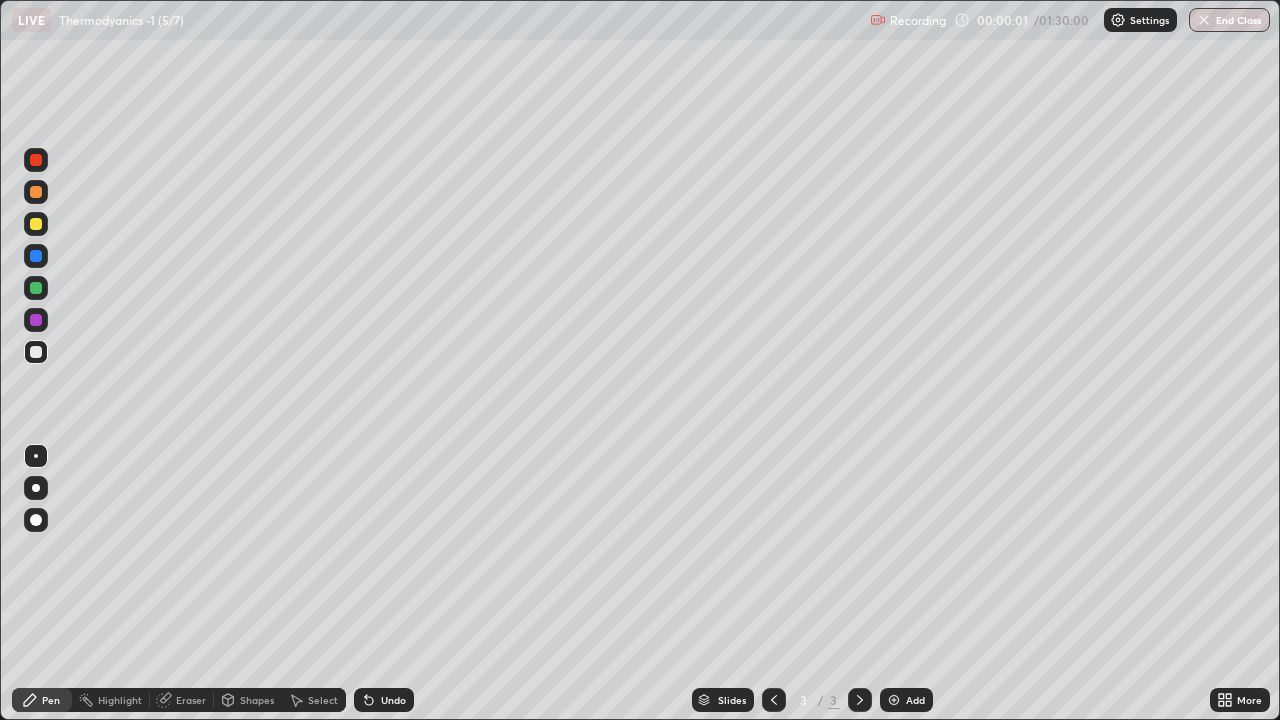 click at bounding box center (36, 488) 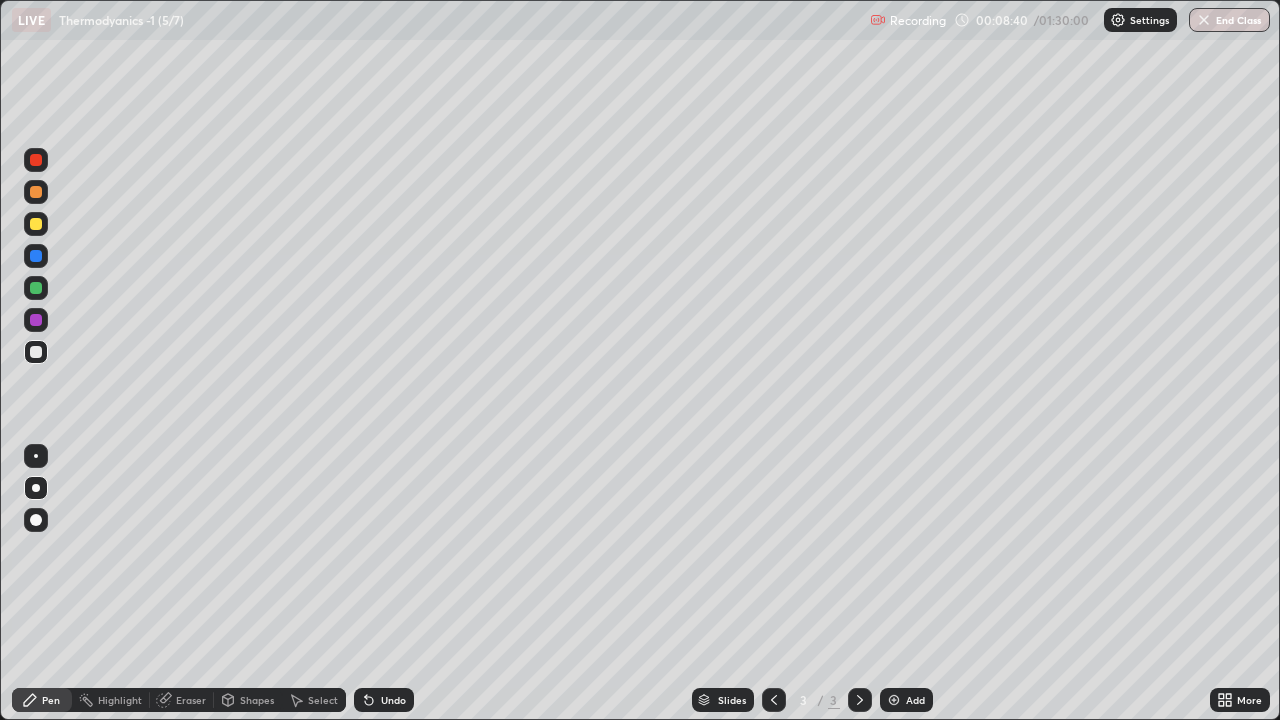 click on "Undo" at bounding box center (393, 700) 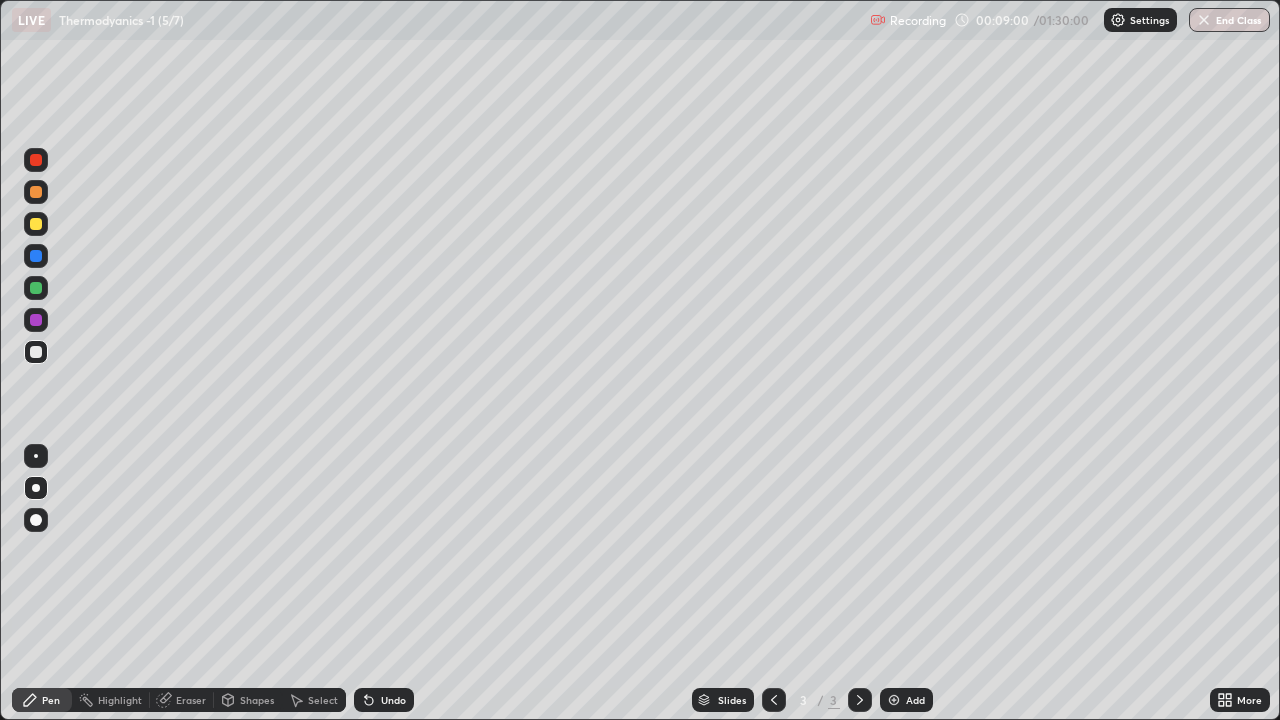 click on "Undo" at bounding box center [384, 700] 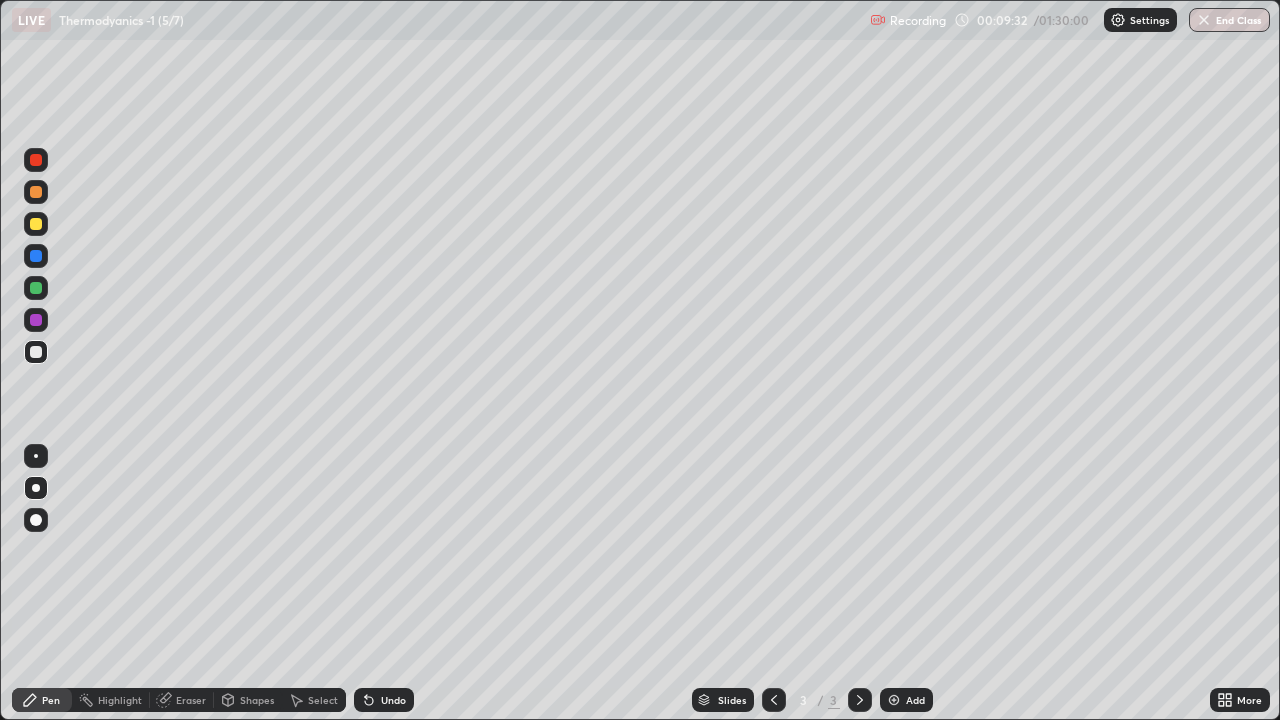 click at bounding box center (36, 224) 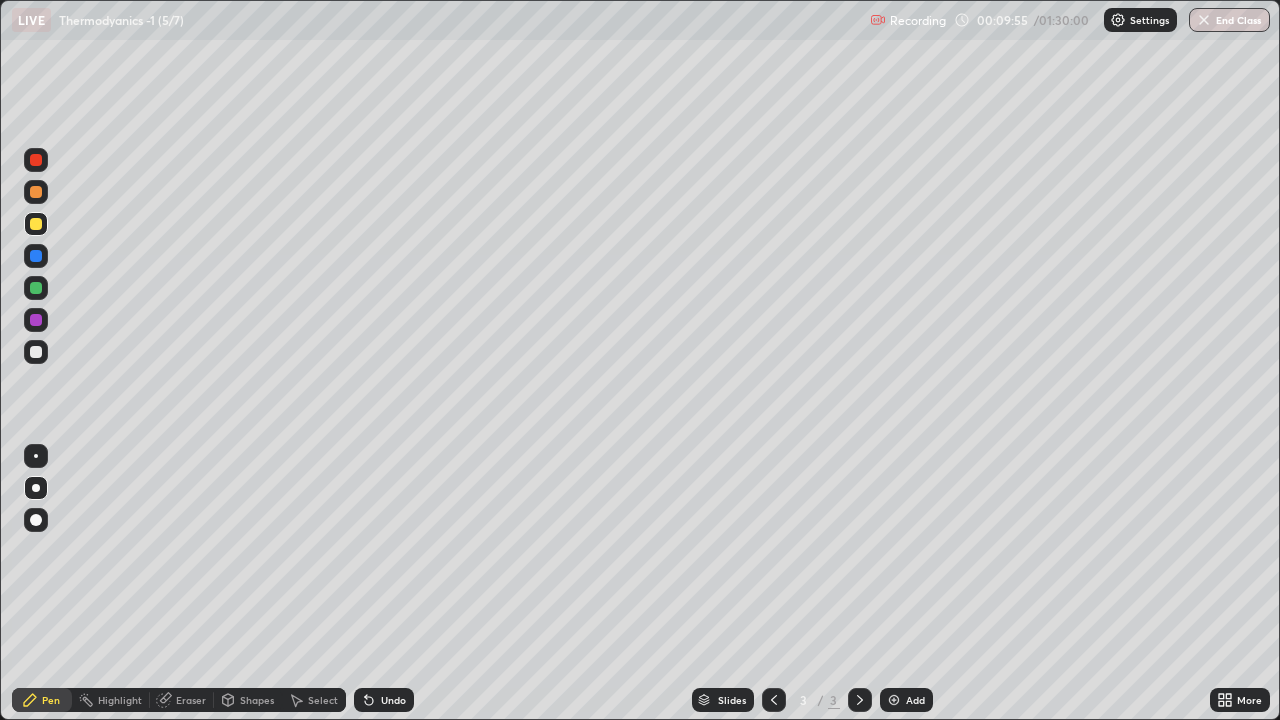 click at bounding box center [36, 352] 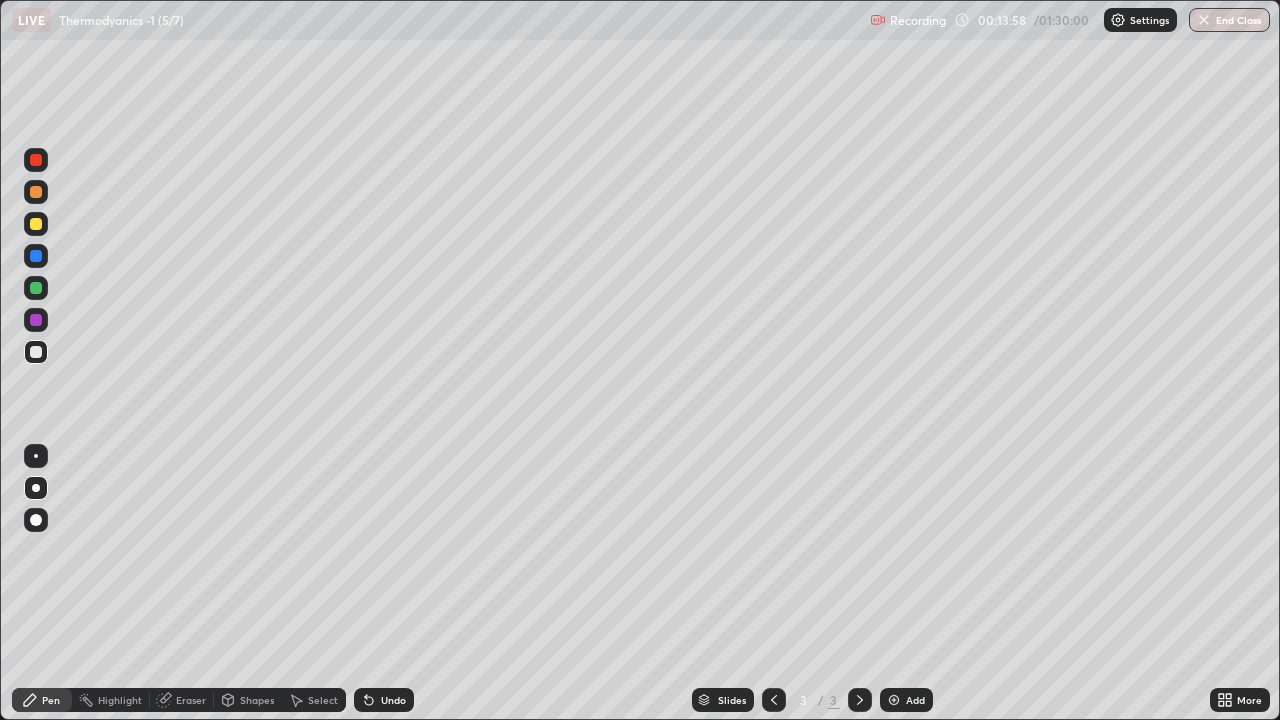 click on "Add" at bounding box center (915, 700) 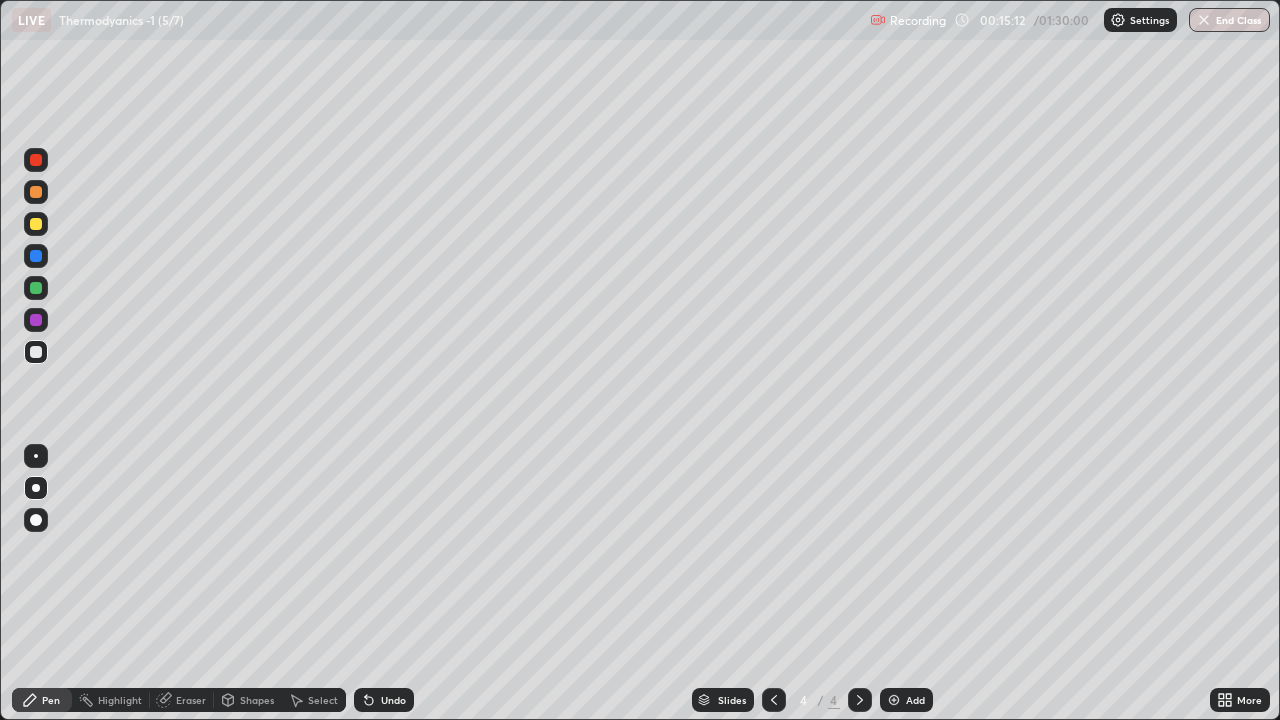 click at bounding box center (36, 224) 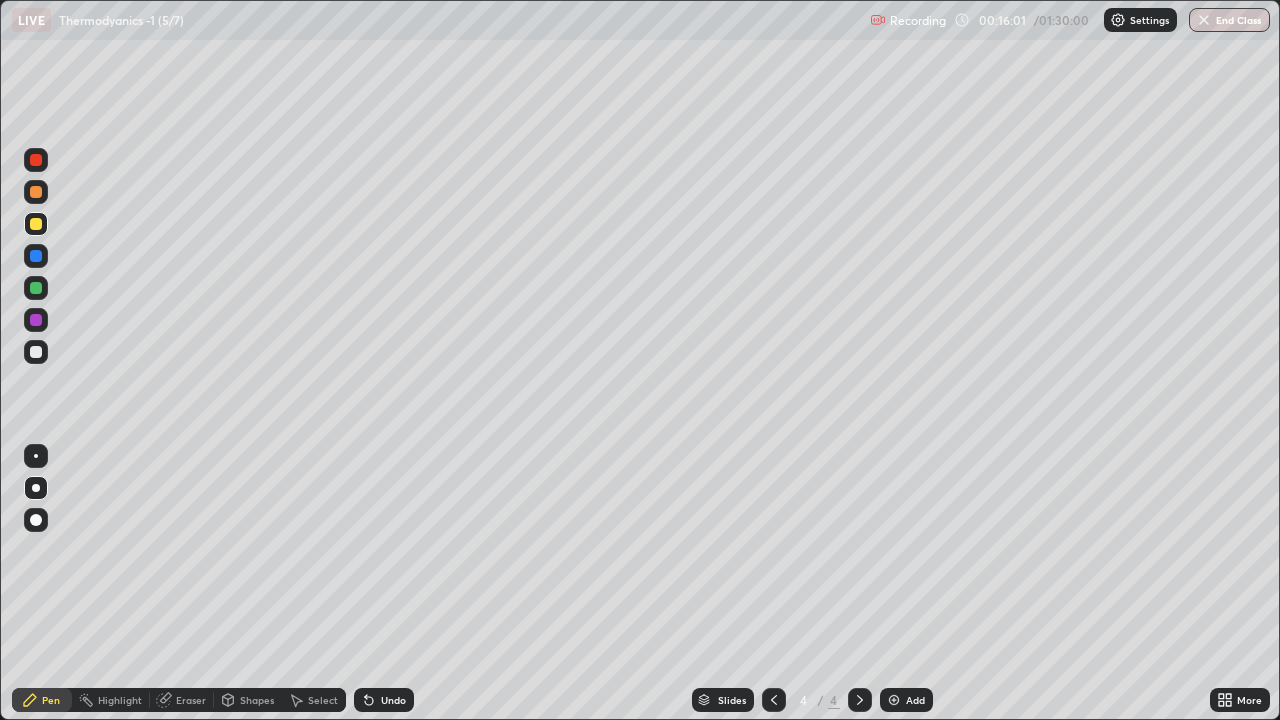 click on "Undo" at bounding box center (384, 700) 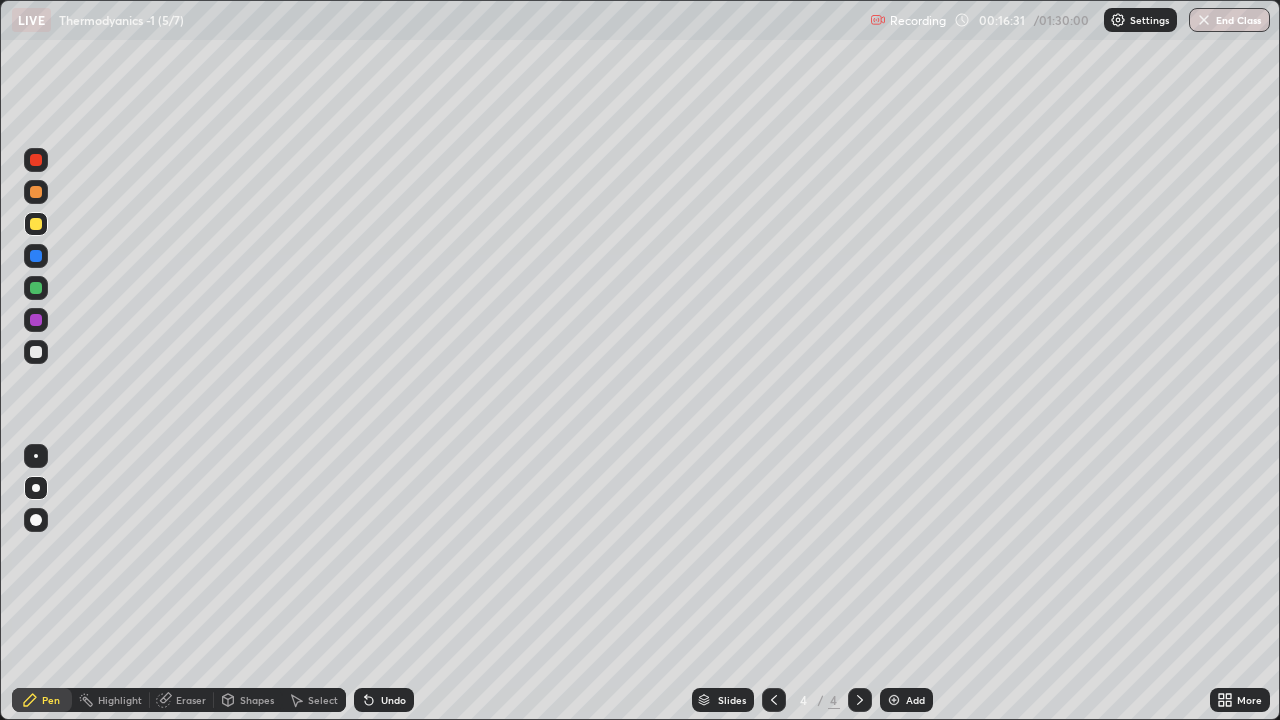 click on "Undo" at bounding box center (384, 700) 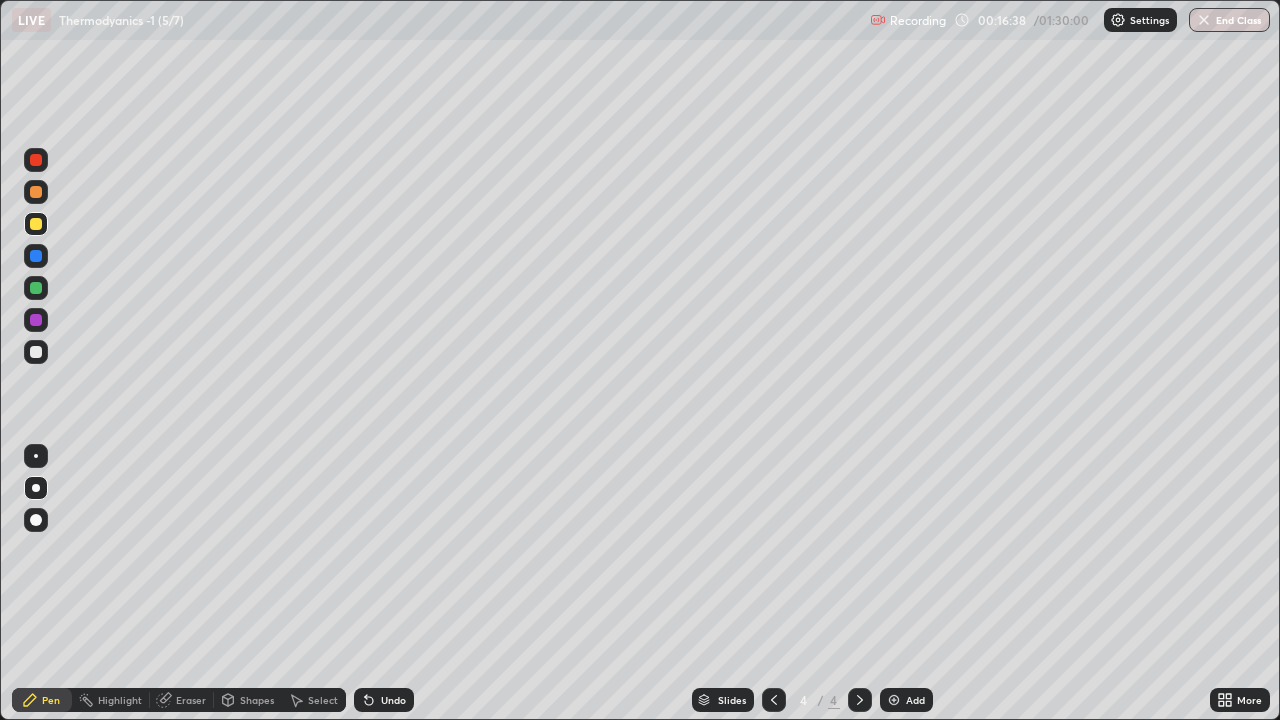 click at bounding box center [36, 352] 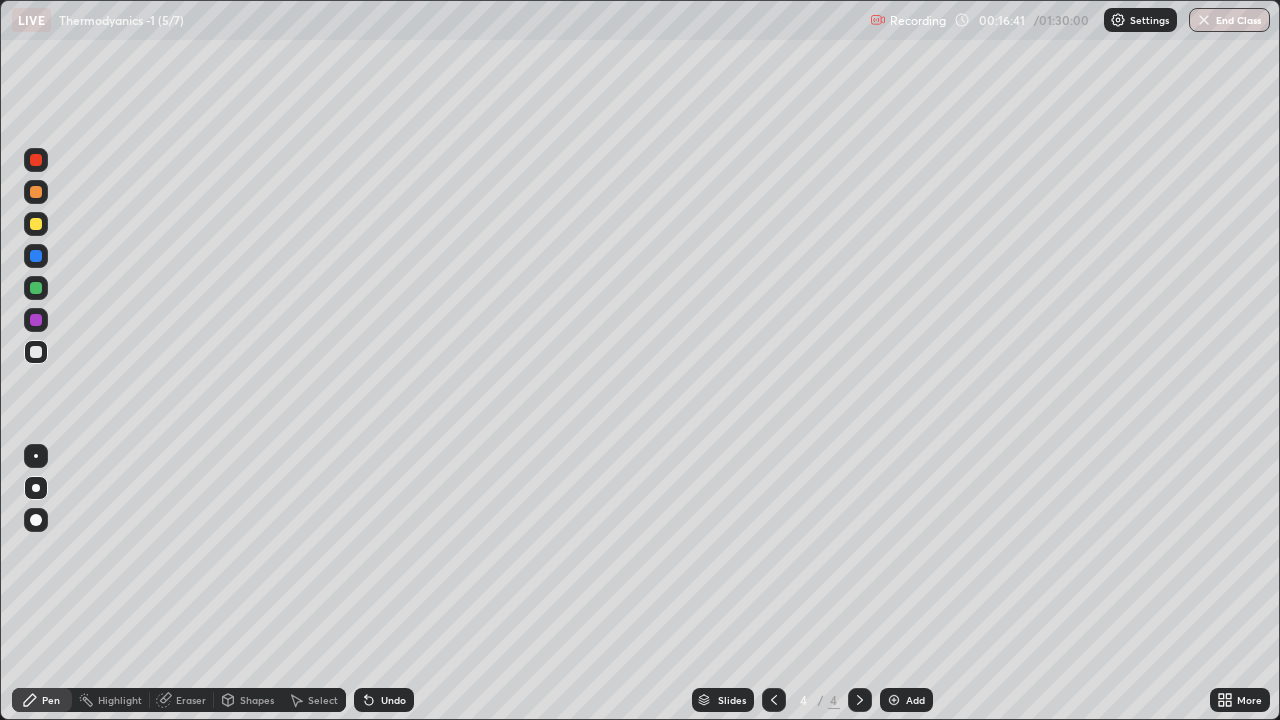 click on "Undo" at bounding box center [393, 700] 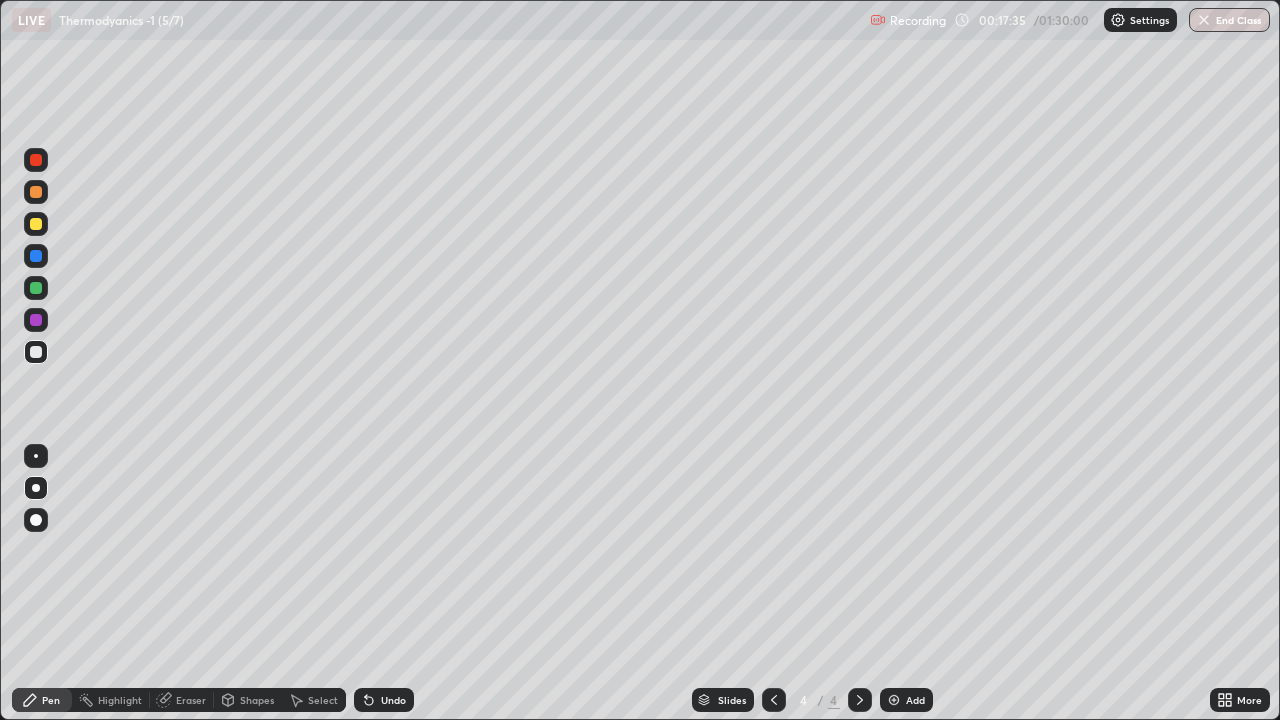 click at bounding box center (36, 224) 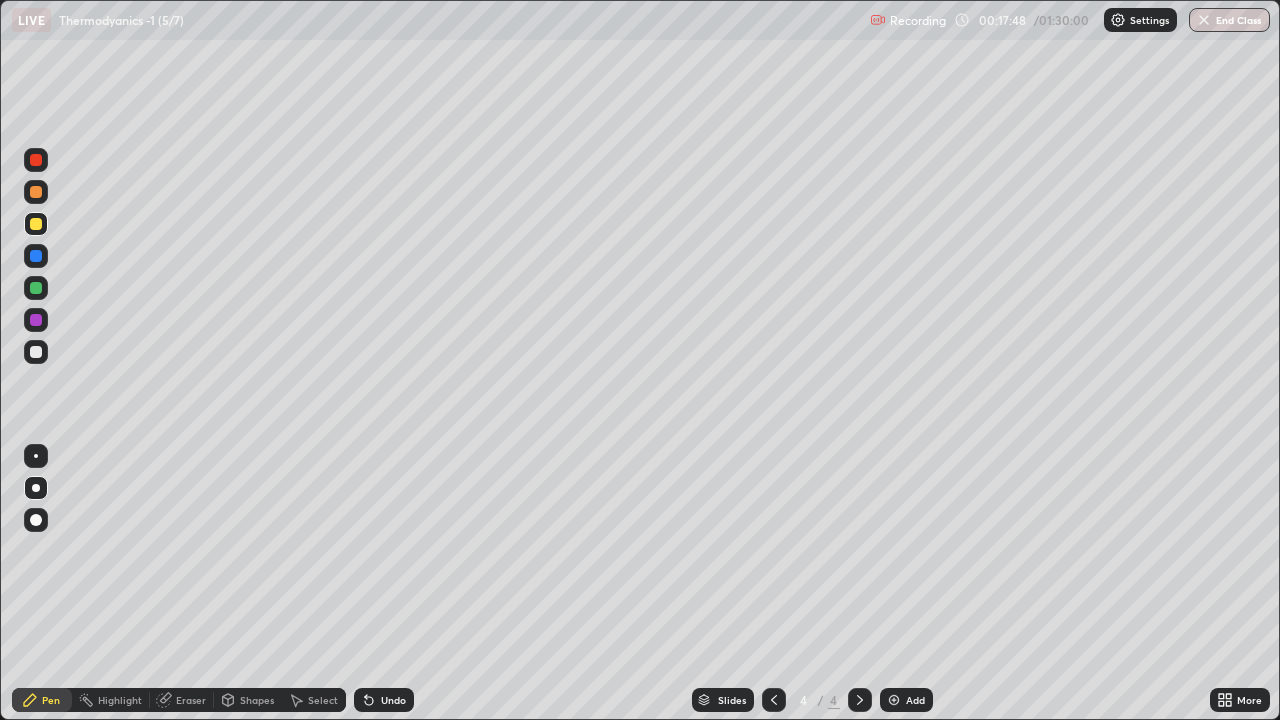 click on "Undo" at bounding box center (393, 700) 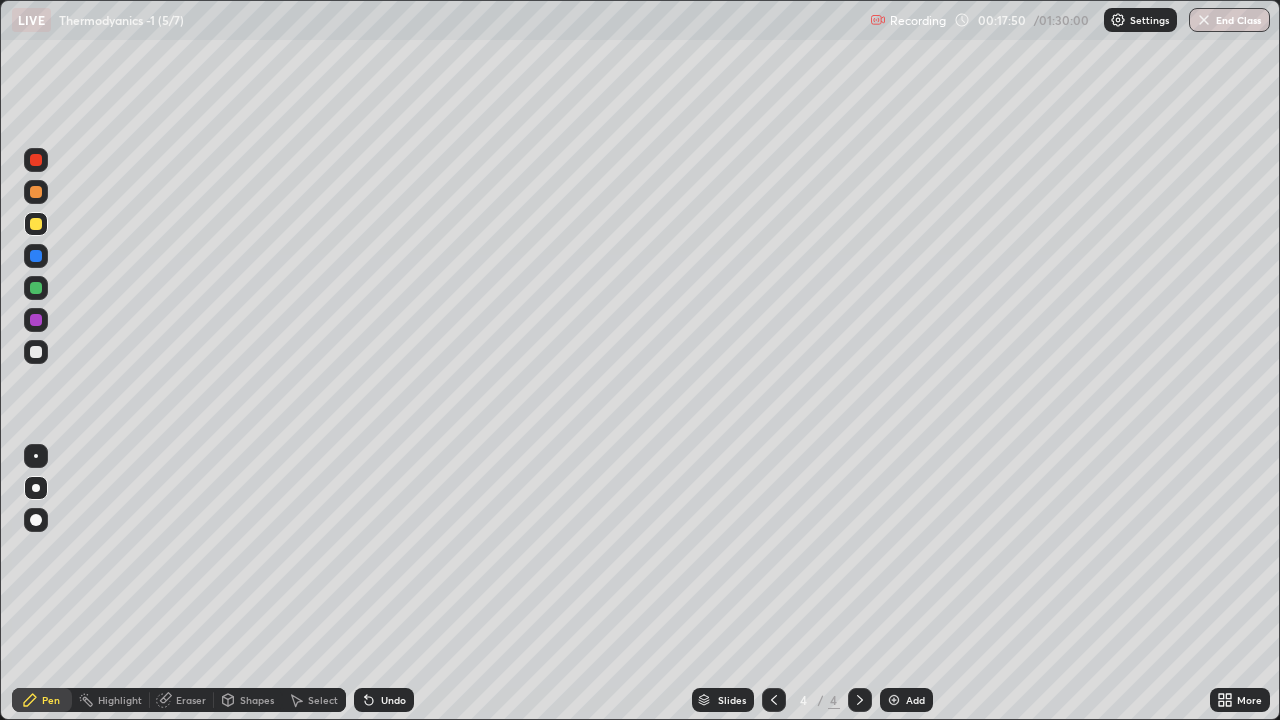 click on "Undo" at bounding box center (393, 700) 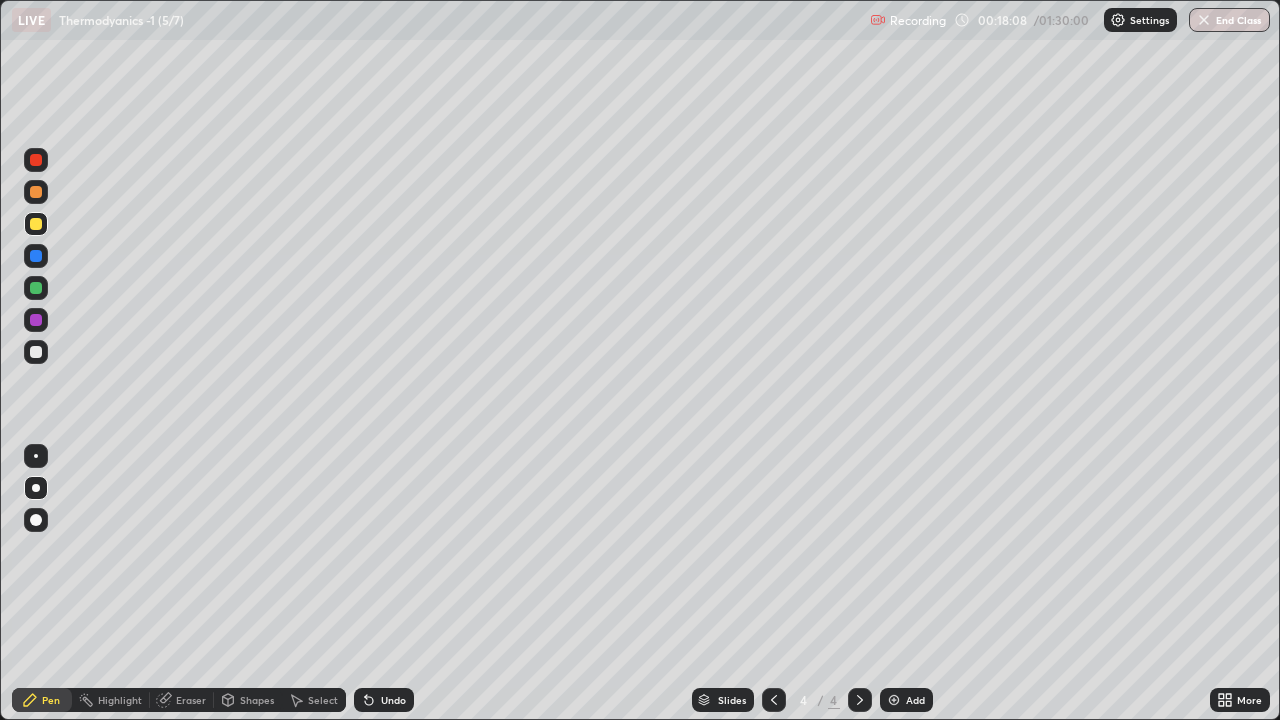 click at bounding box center [36, 288] 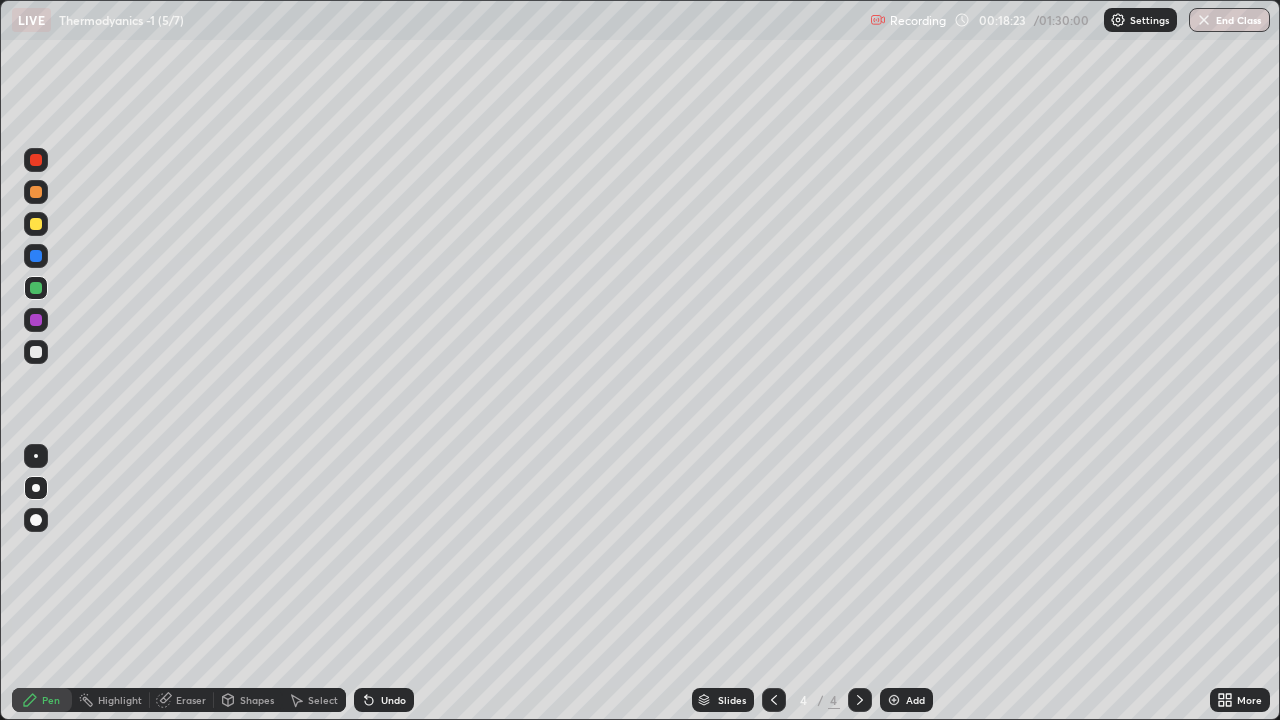 click on "Slides 4 / 4 Add" at bounding box center [812, 700] 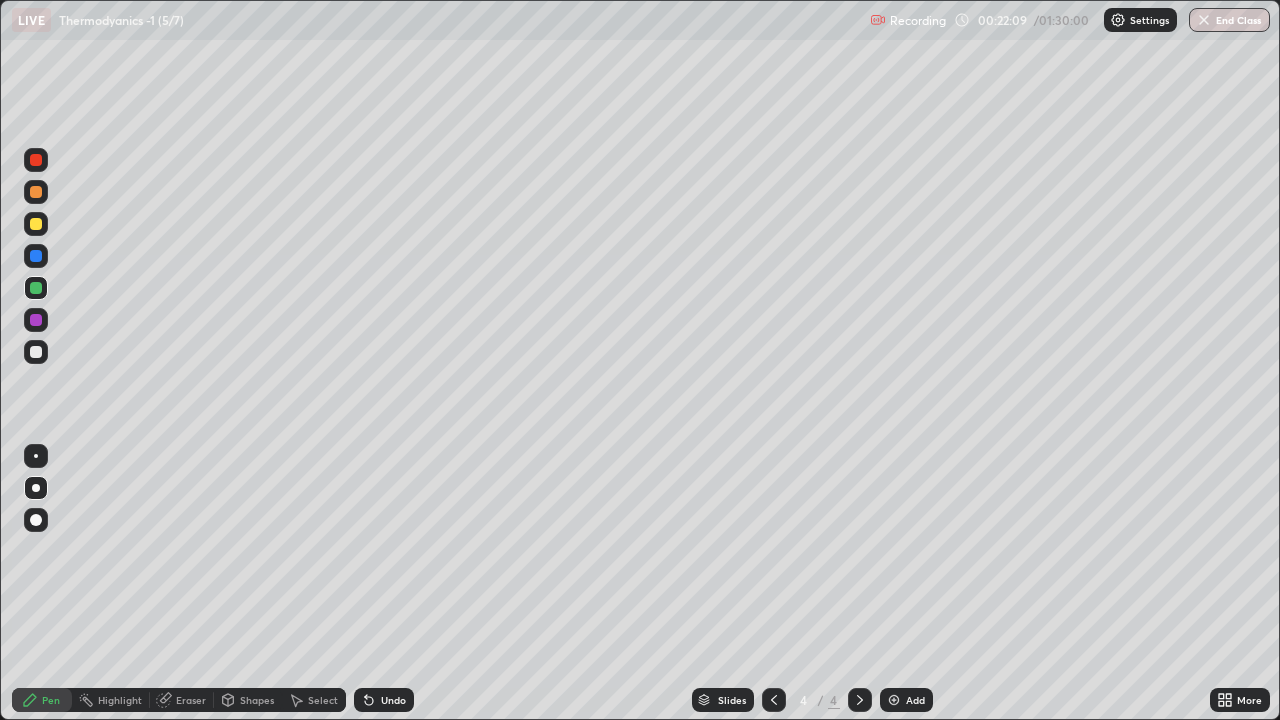 click on "Add" at bounding box center [915, 700] 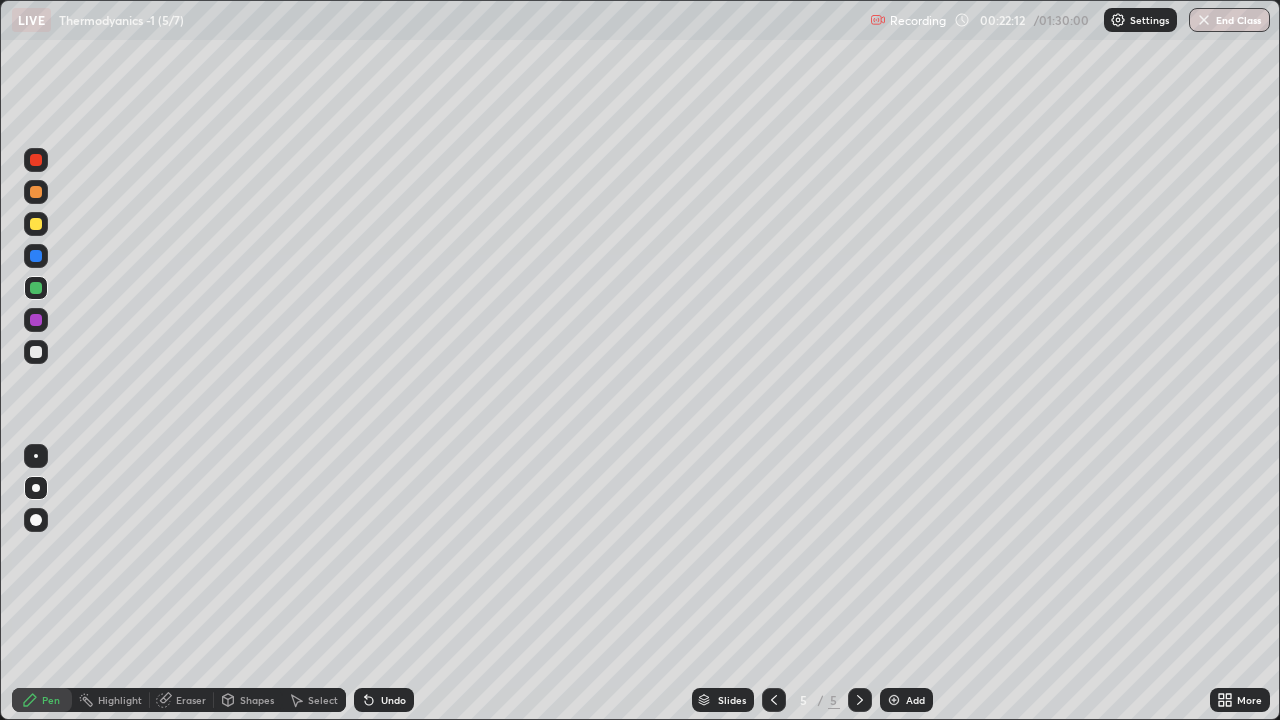 click at bounding box center [36, 352] 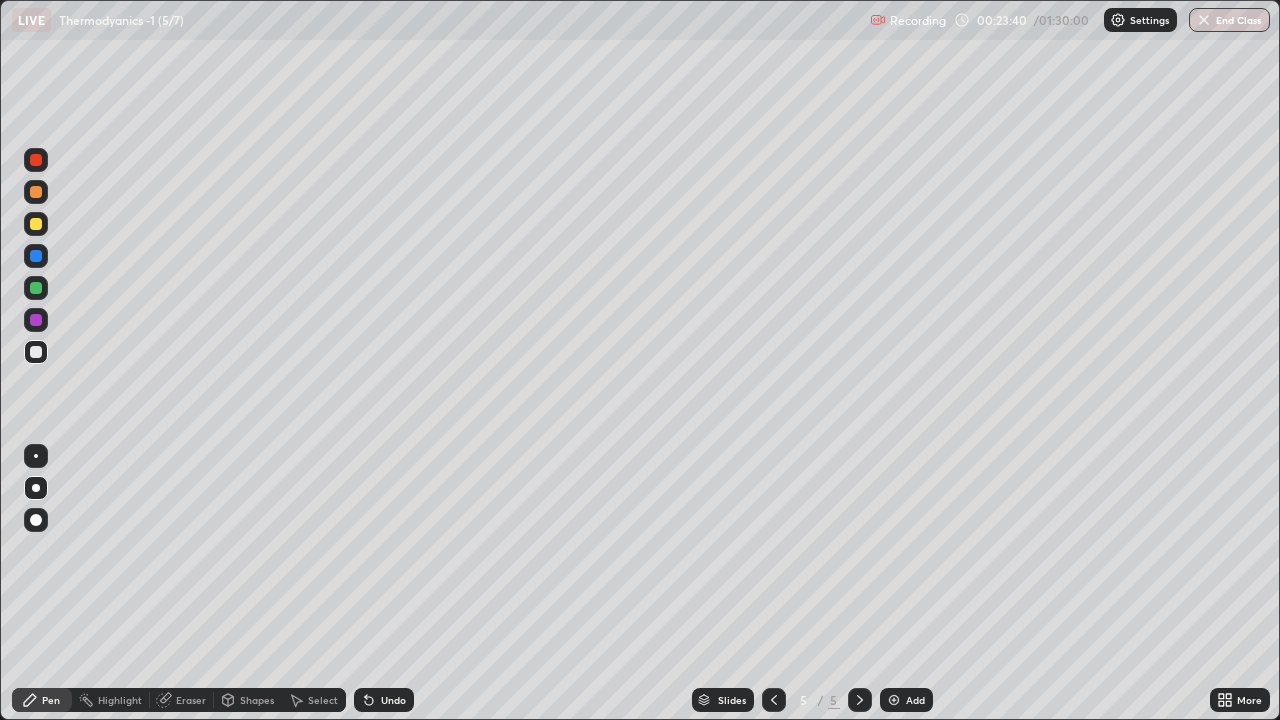 click on "Undo" at bounding box center [393, 700] 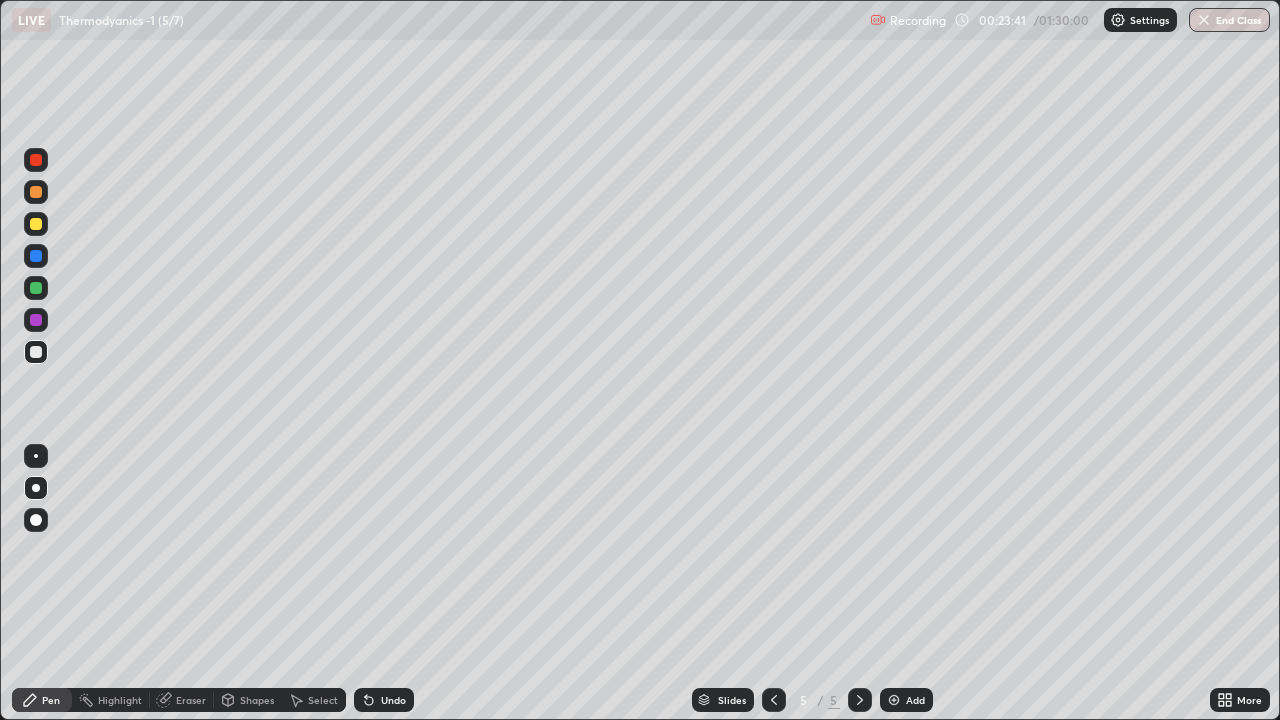 click on "Undo" at bounding box center (393, 700) 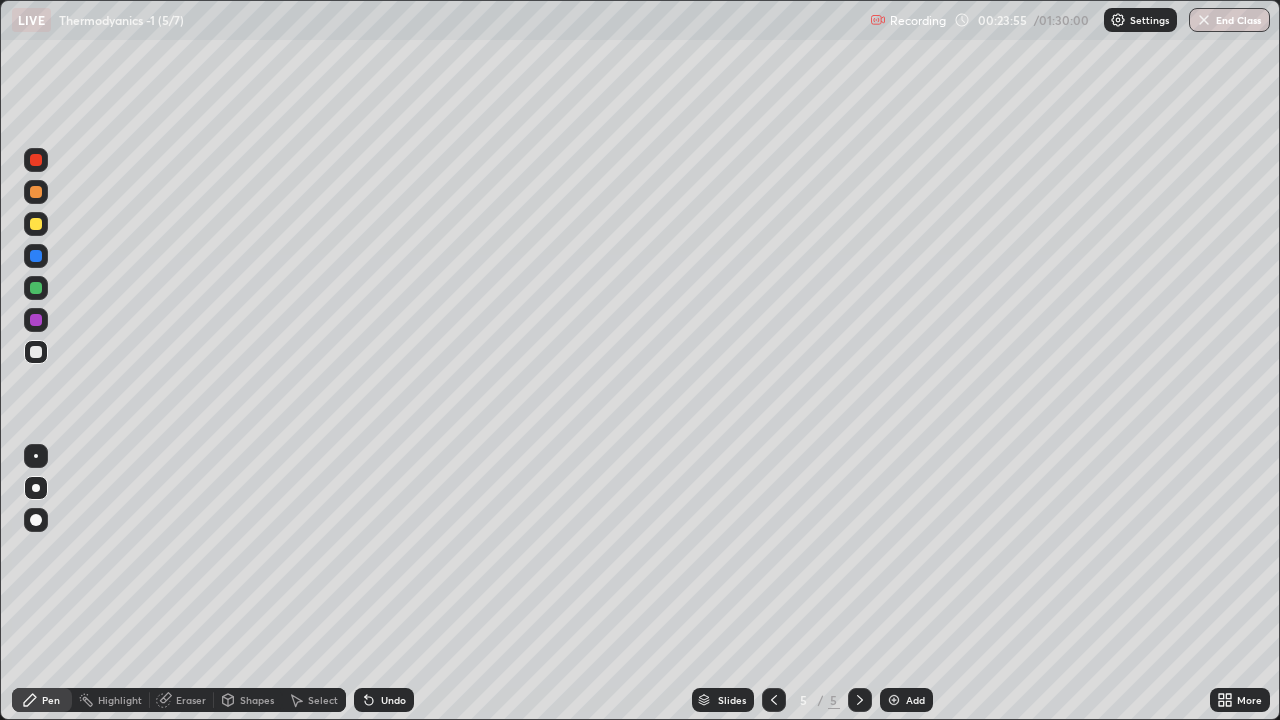 click at bounding box center [36, 224] 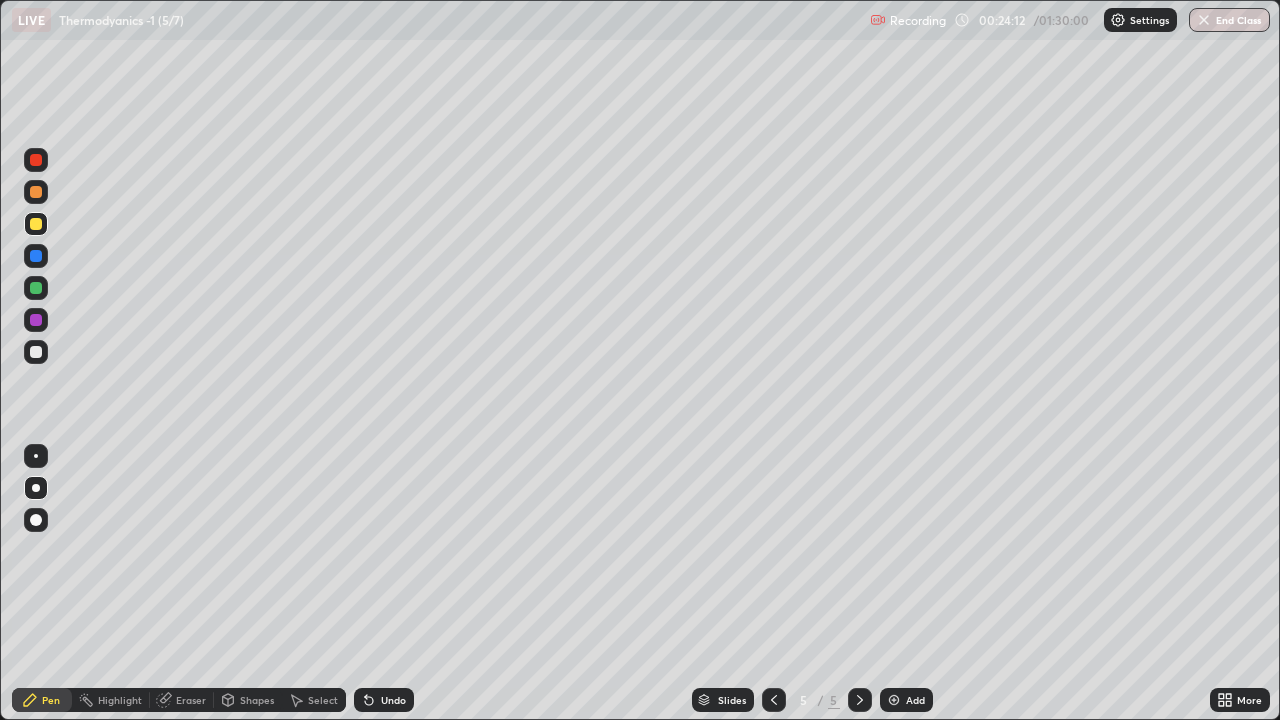 click at bounding box center [36, 352] 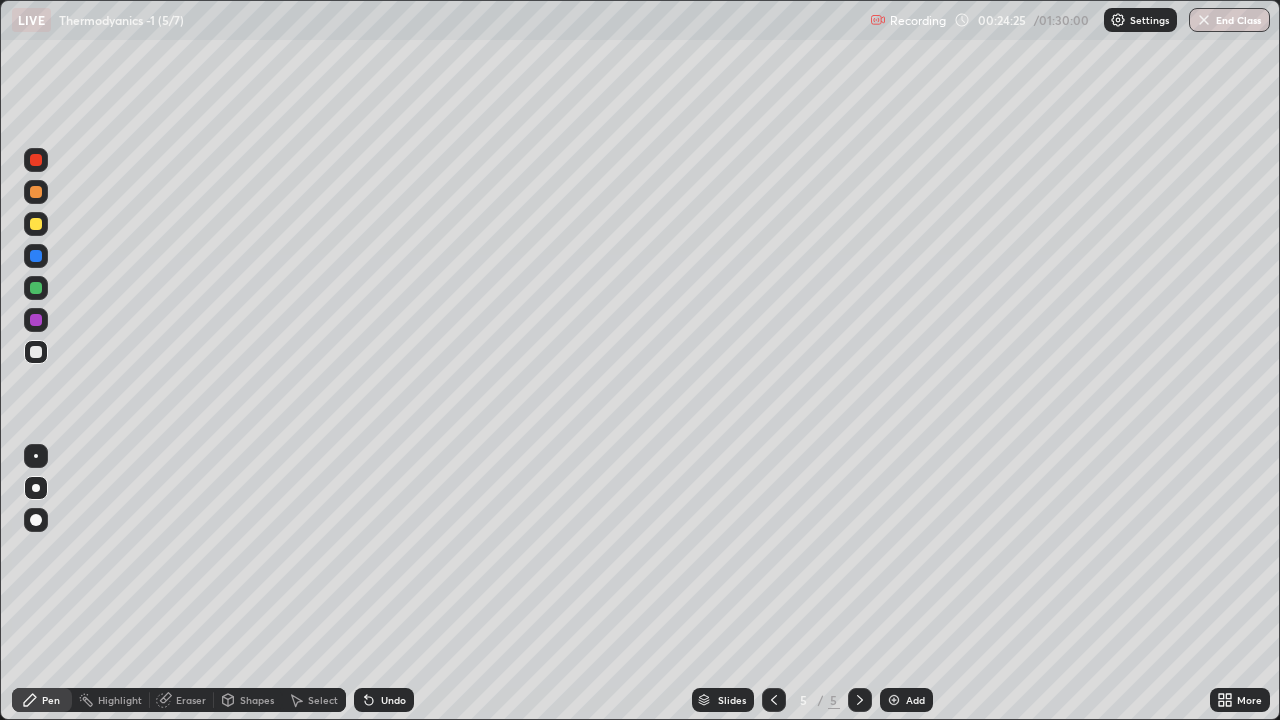 click at bounding box center (36, 288) 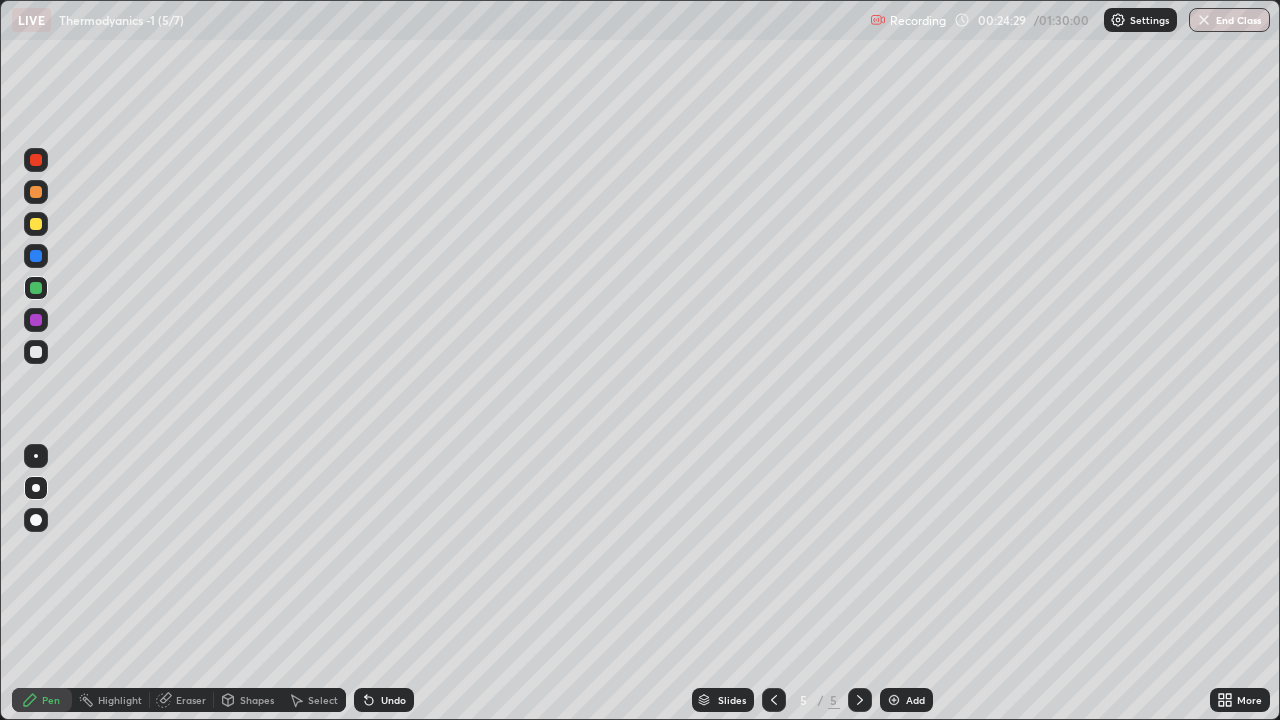 click on "Undo" at bounding box center [393, 700] 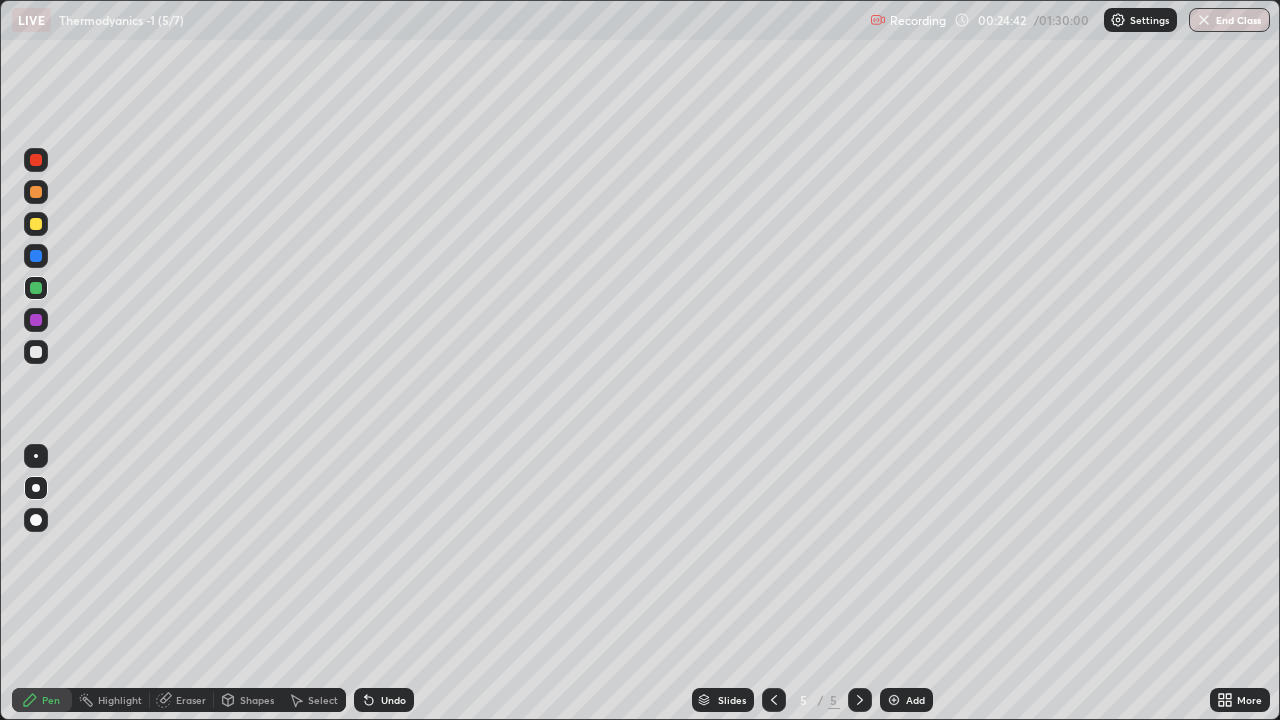 click at bounding box center (36, 352) 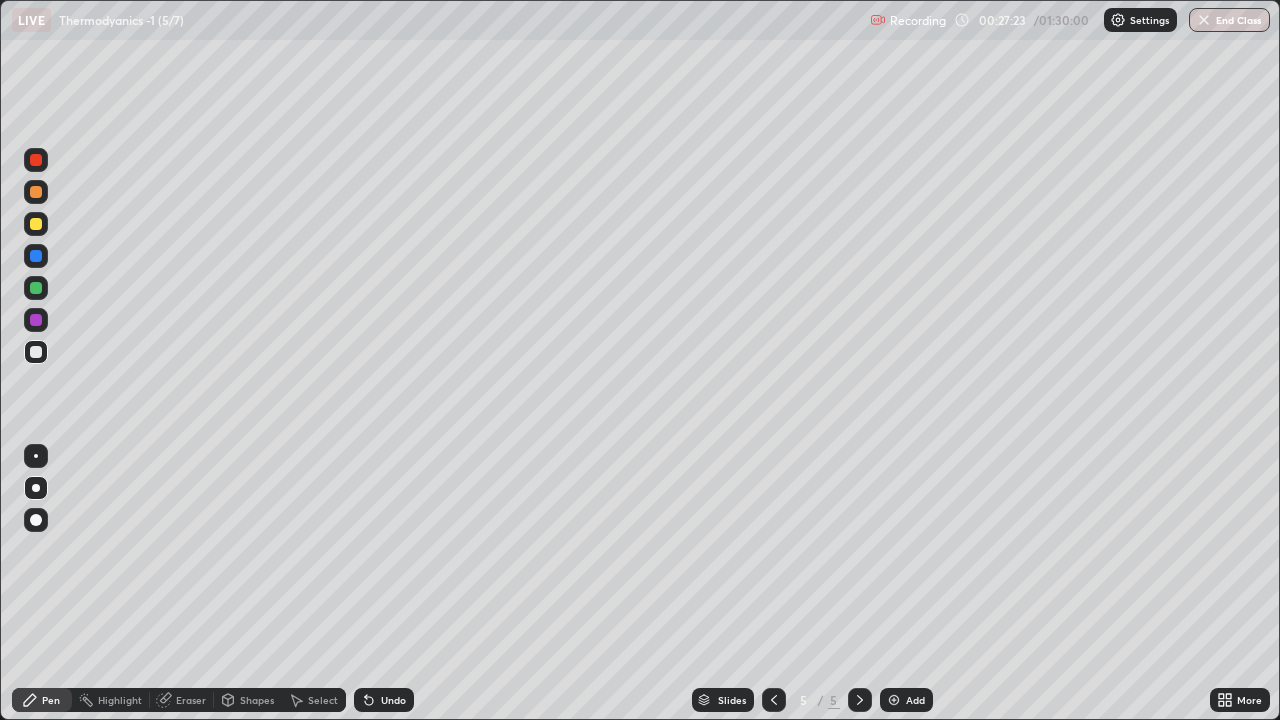 click on "Add" at bounding box center (906, 700) 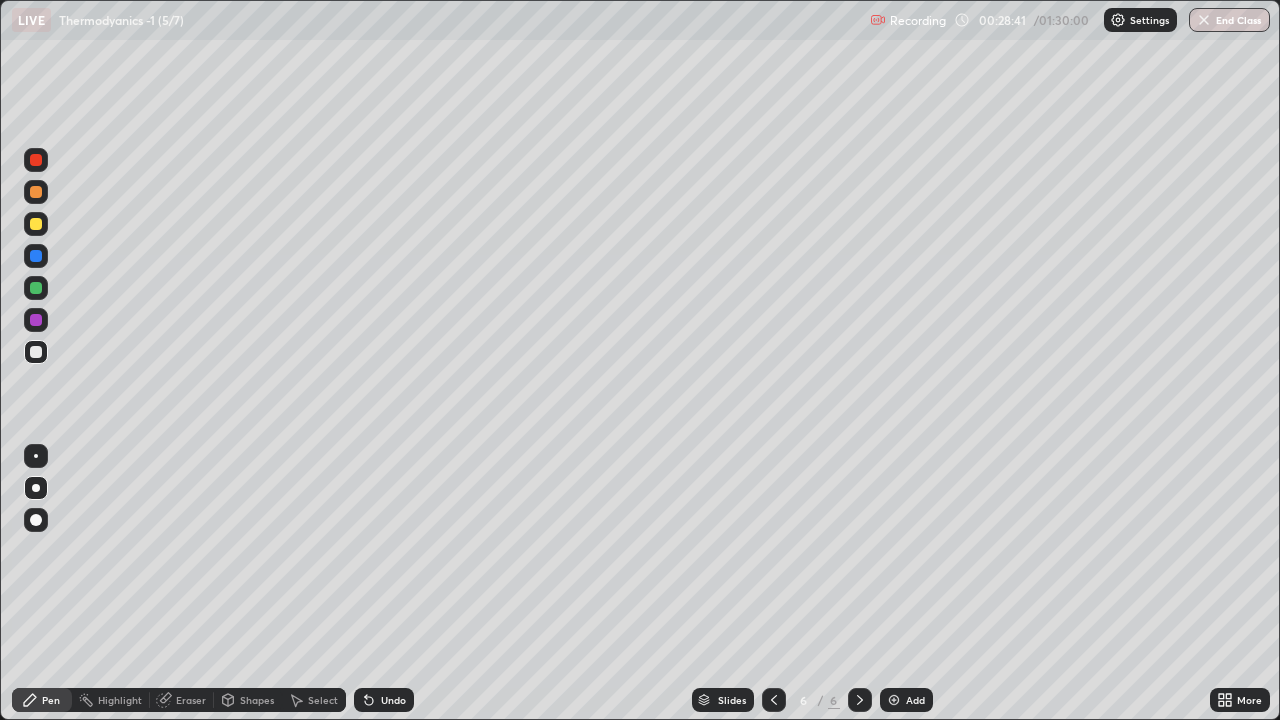 click on "Undo" at bounding box center [393, 700] 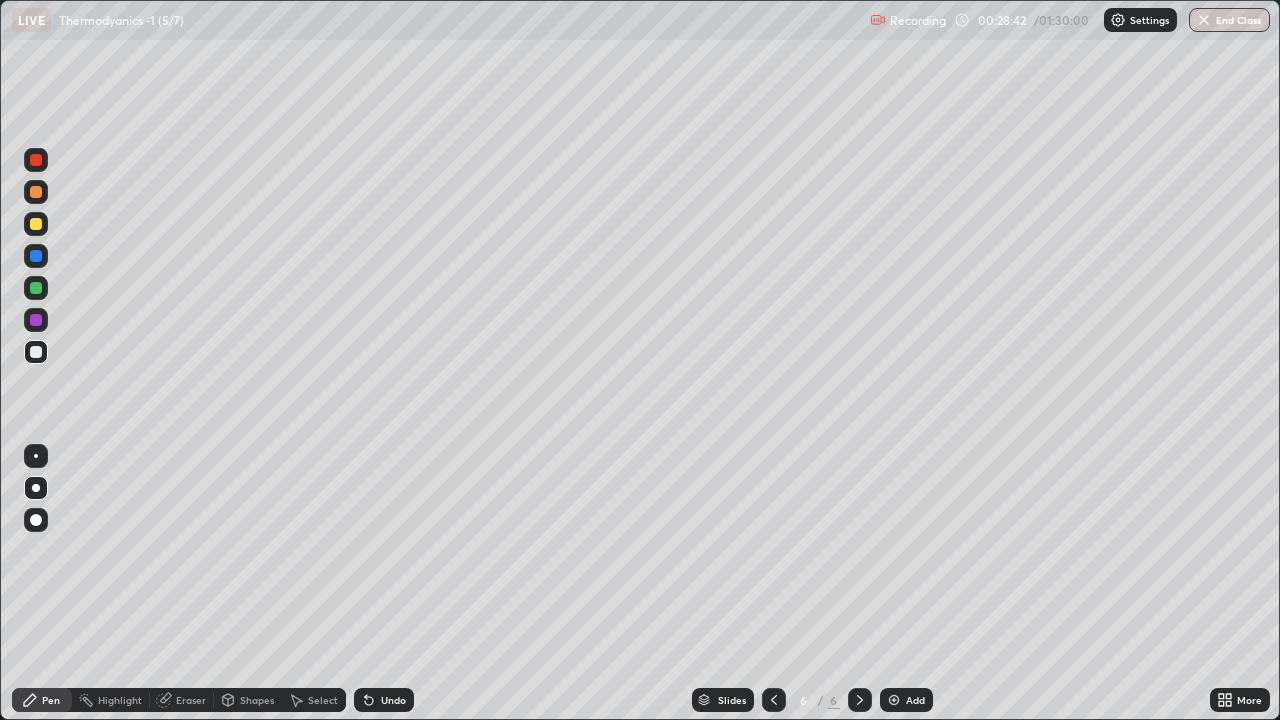 click on "Undo" at bounding box center [393, 700] 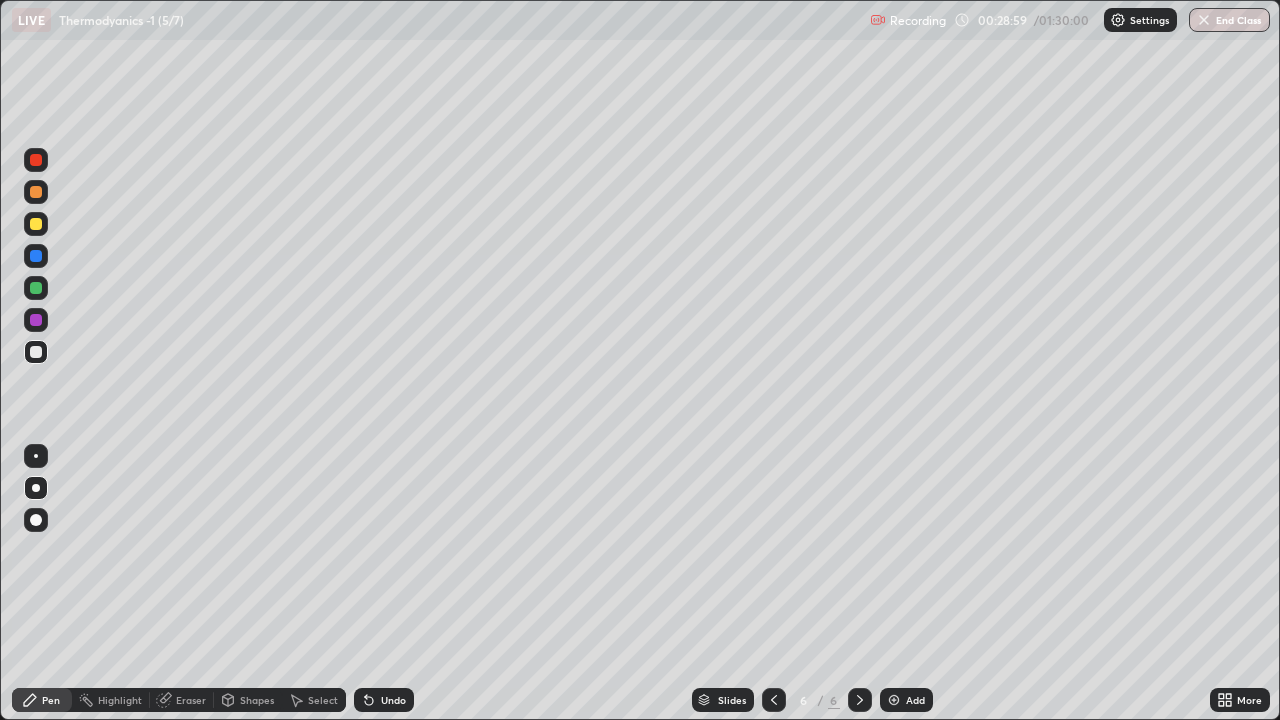 click on "Undo" at bounding box center (393, 700) 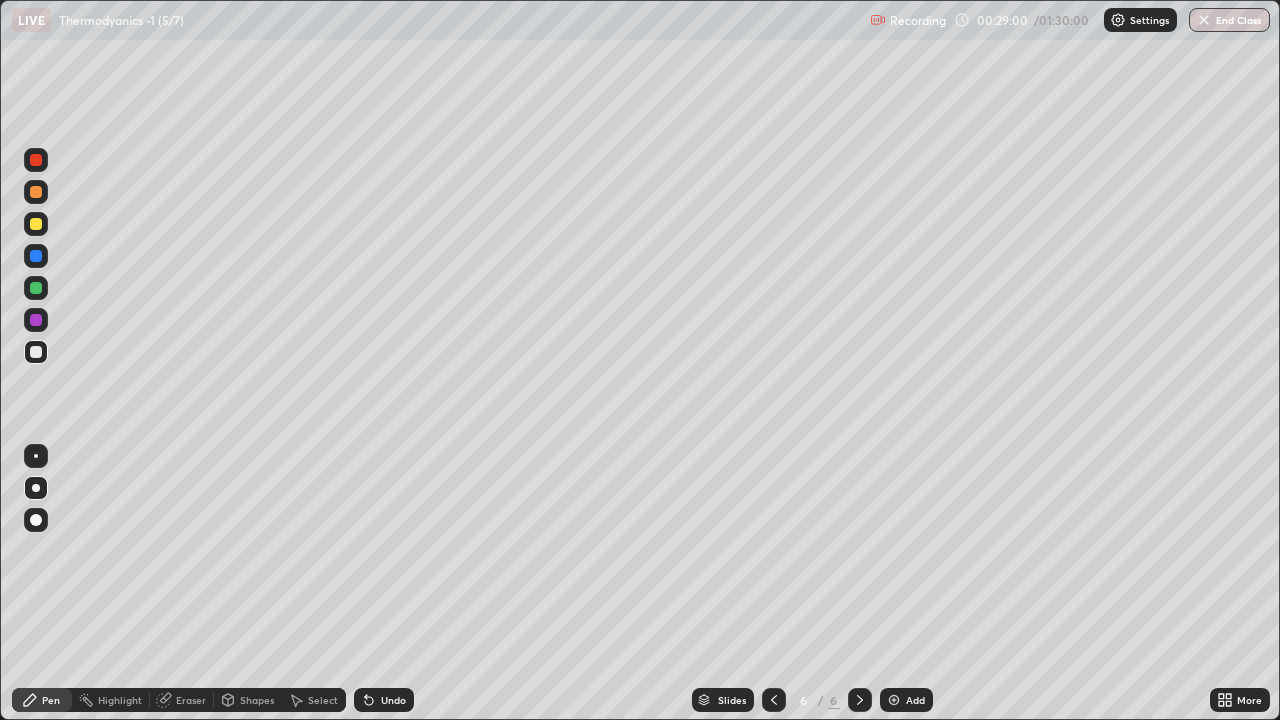 click on "Undo" at bounding box center [393, 700] 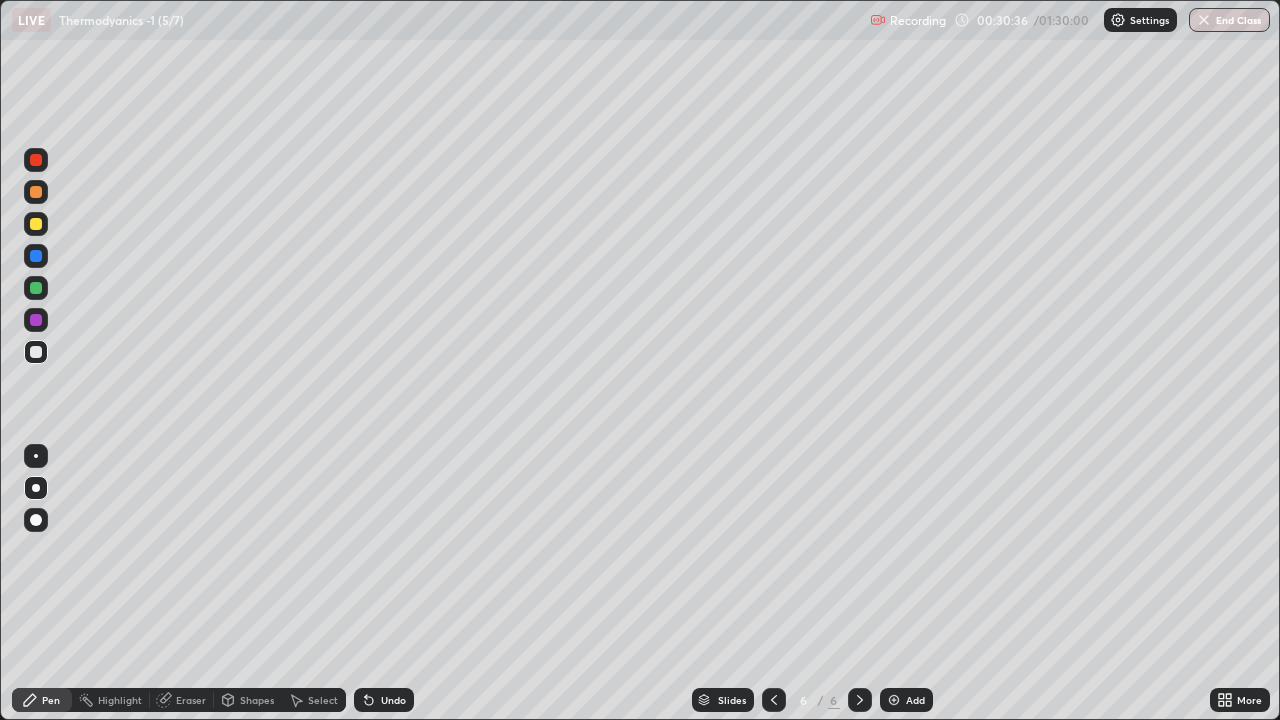click on "Eraser" at bounding box center [191, 700] 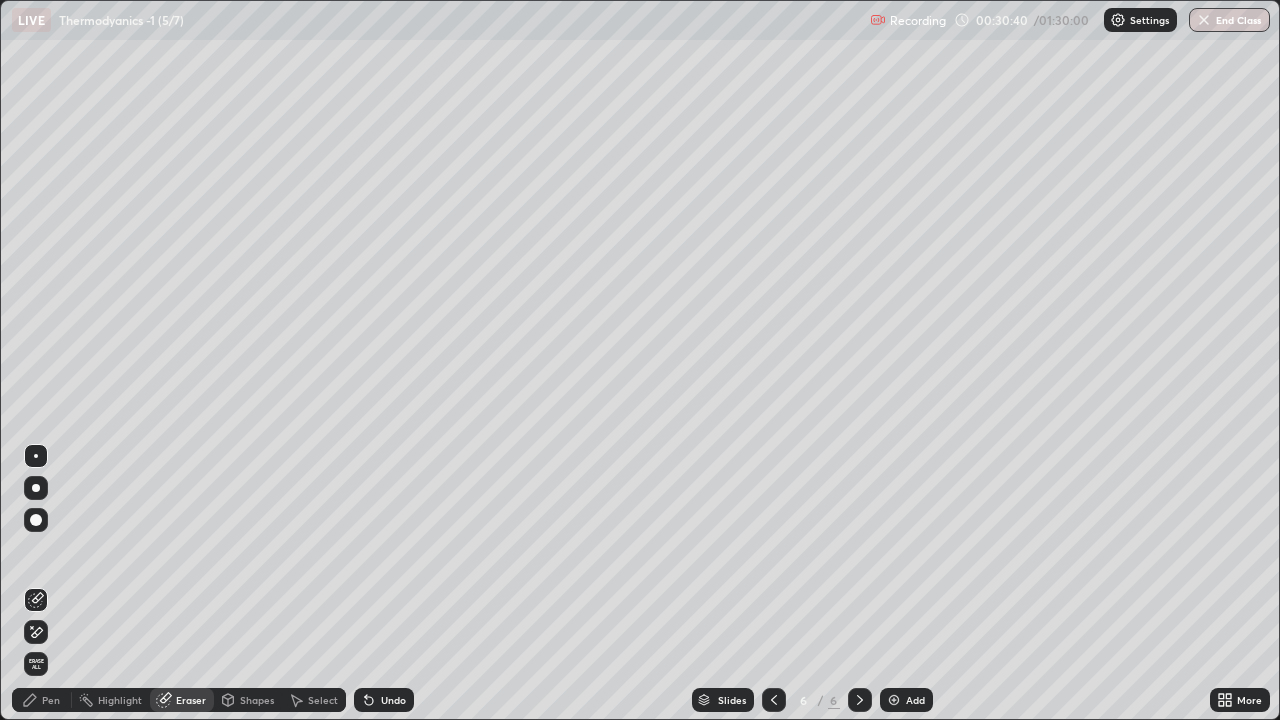 click 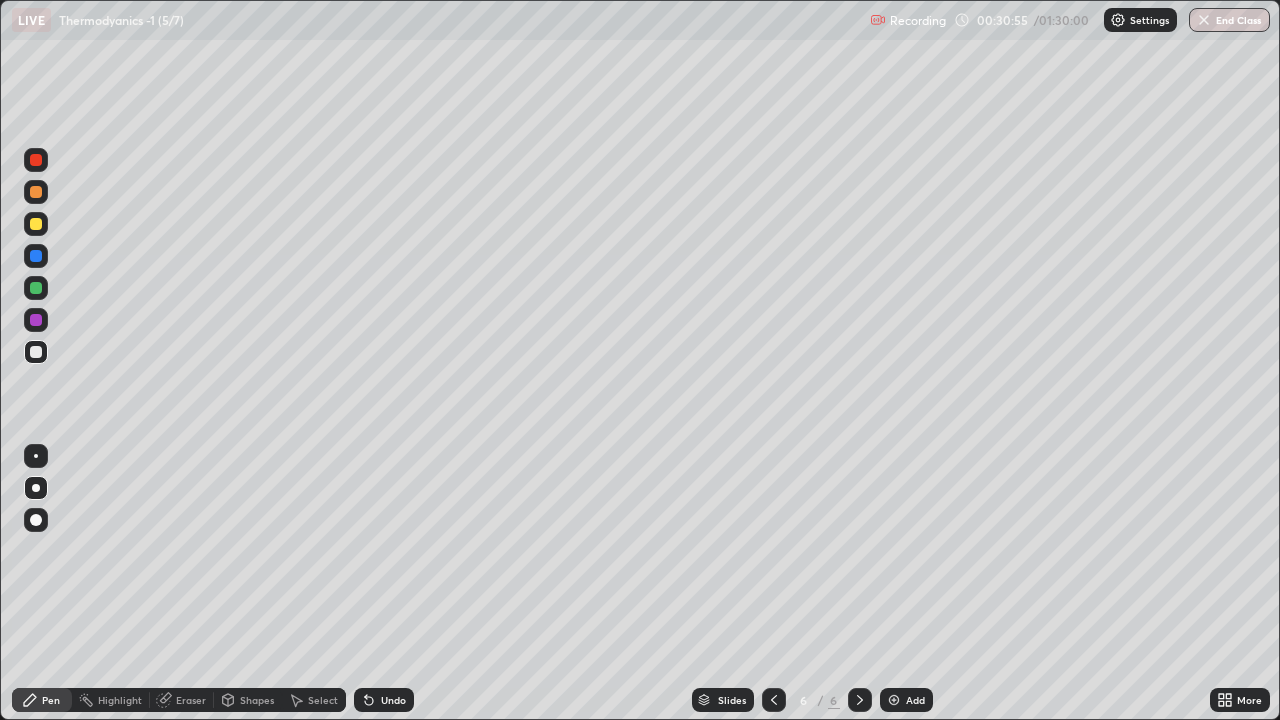 click at bounding box center (36, 224) 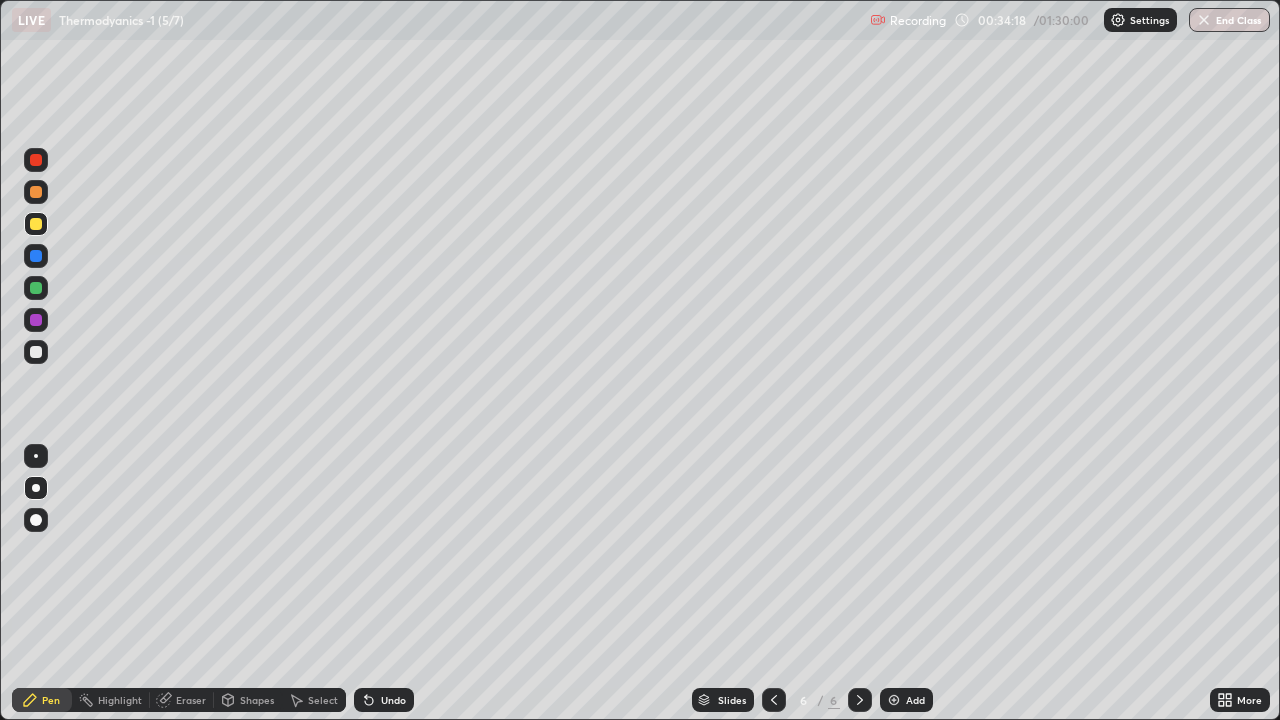 click 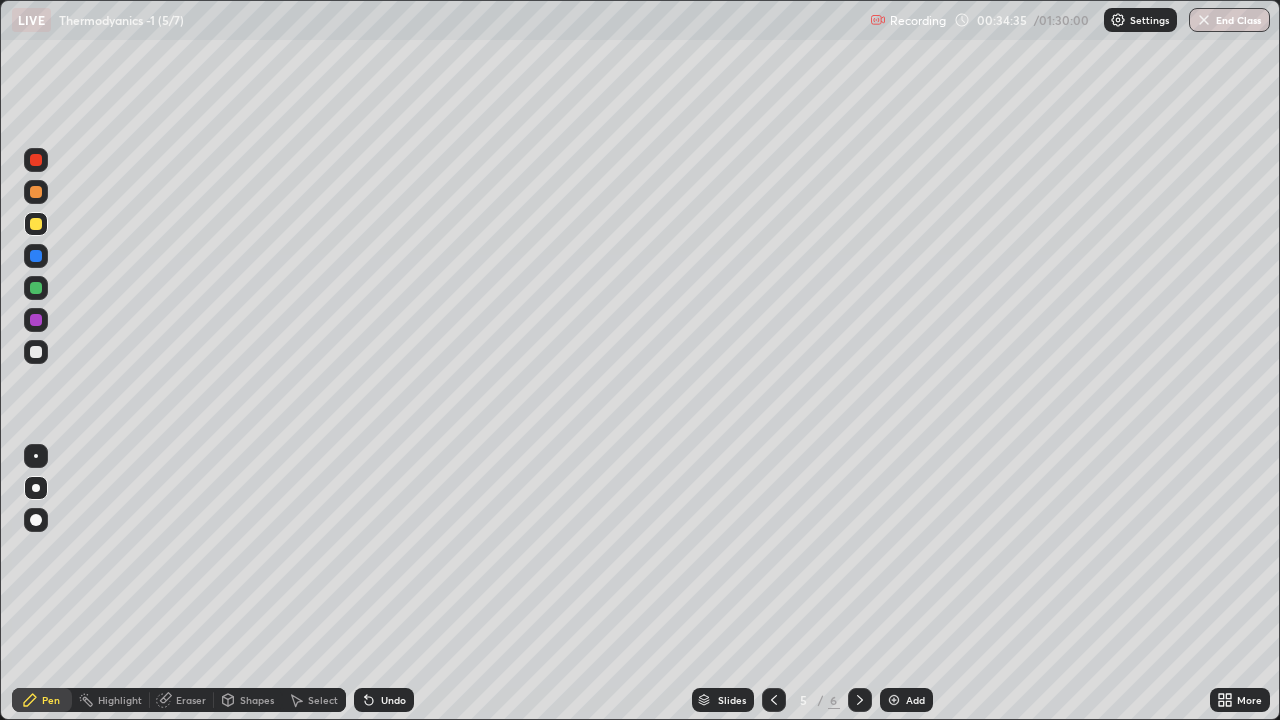 click 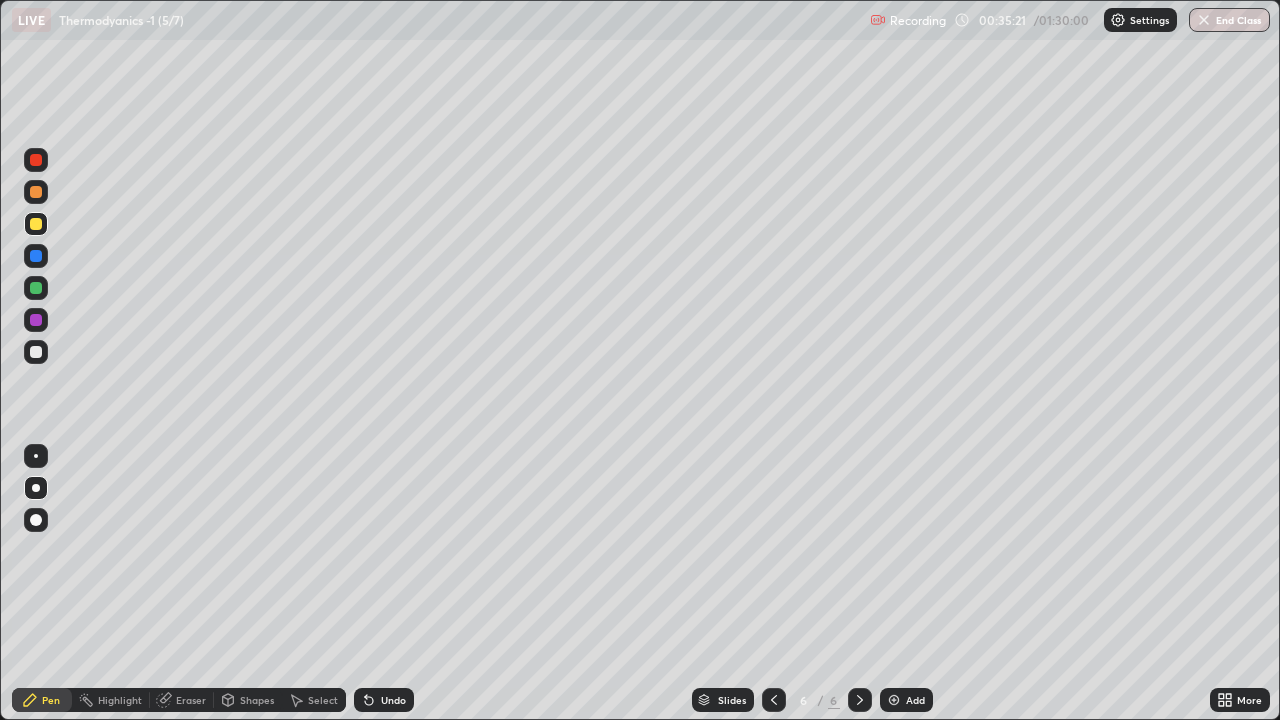 click on "Add" at bounding box center [906, 700] 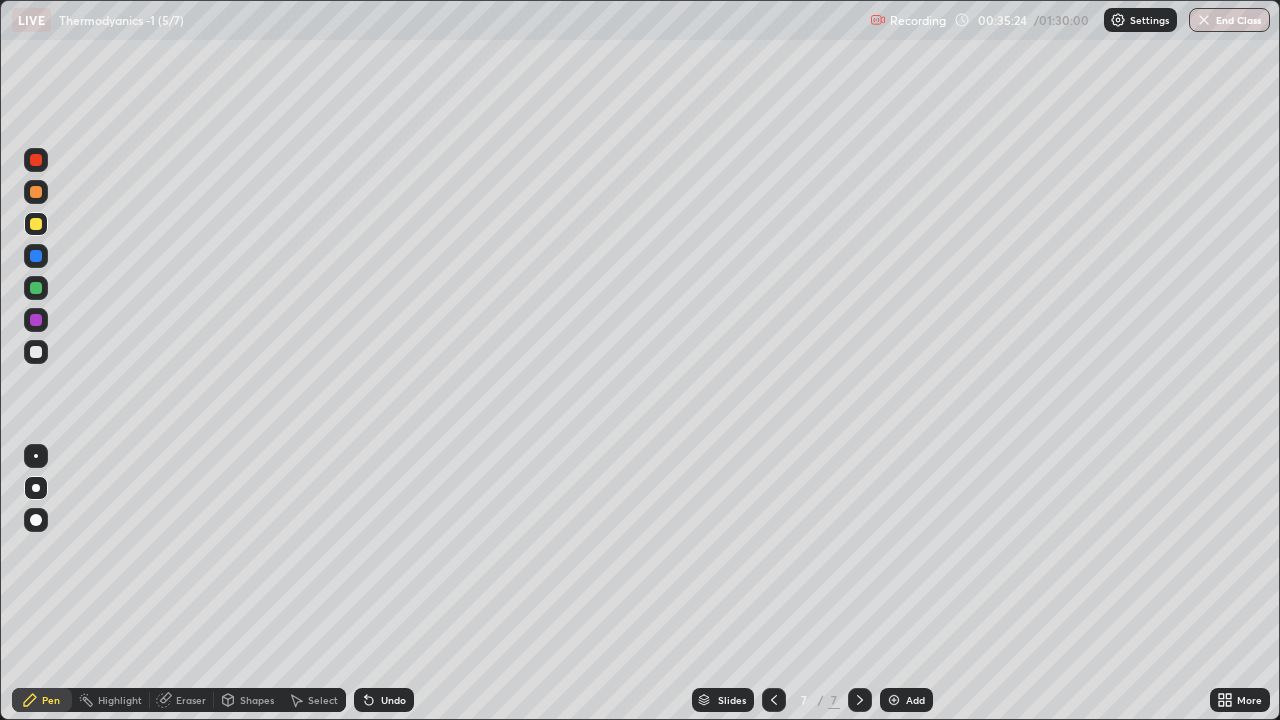 click at bounding box center [36, 352] 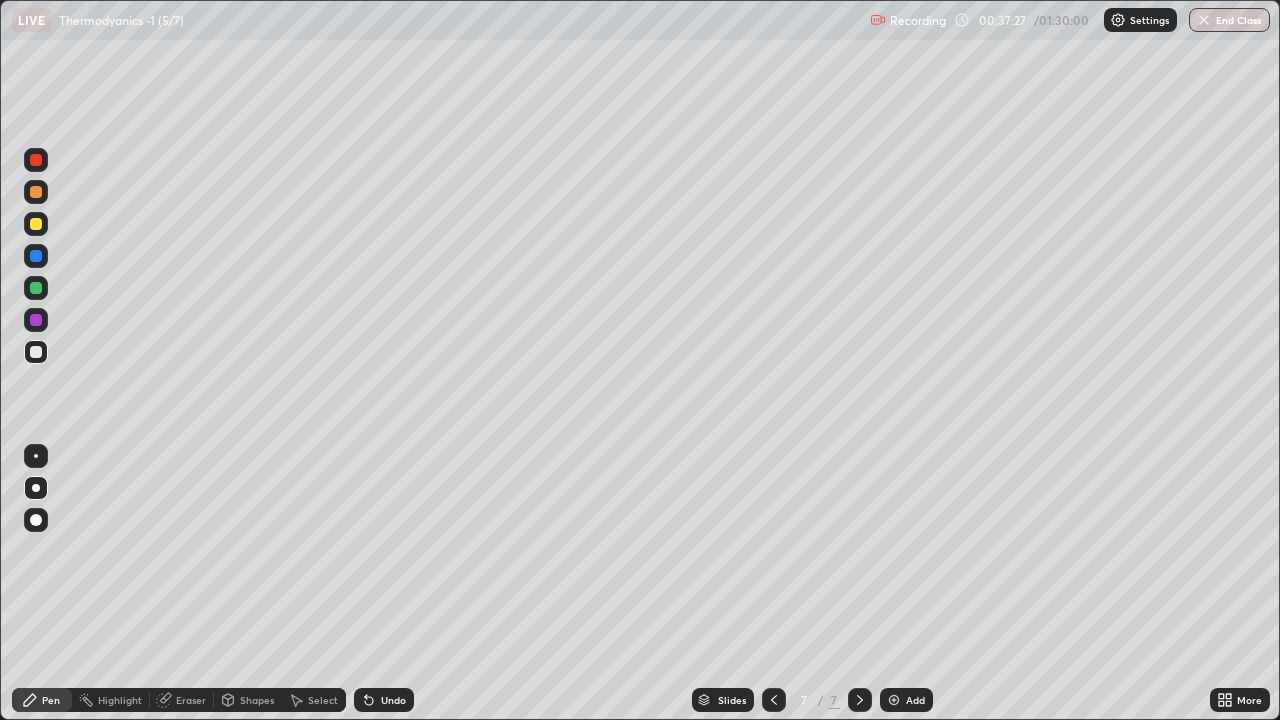 click on "Undo" at bounding box center (393, 700) 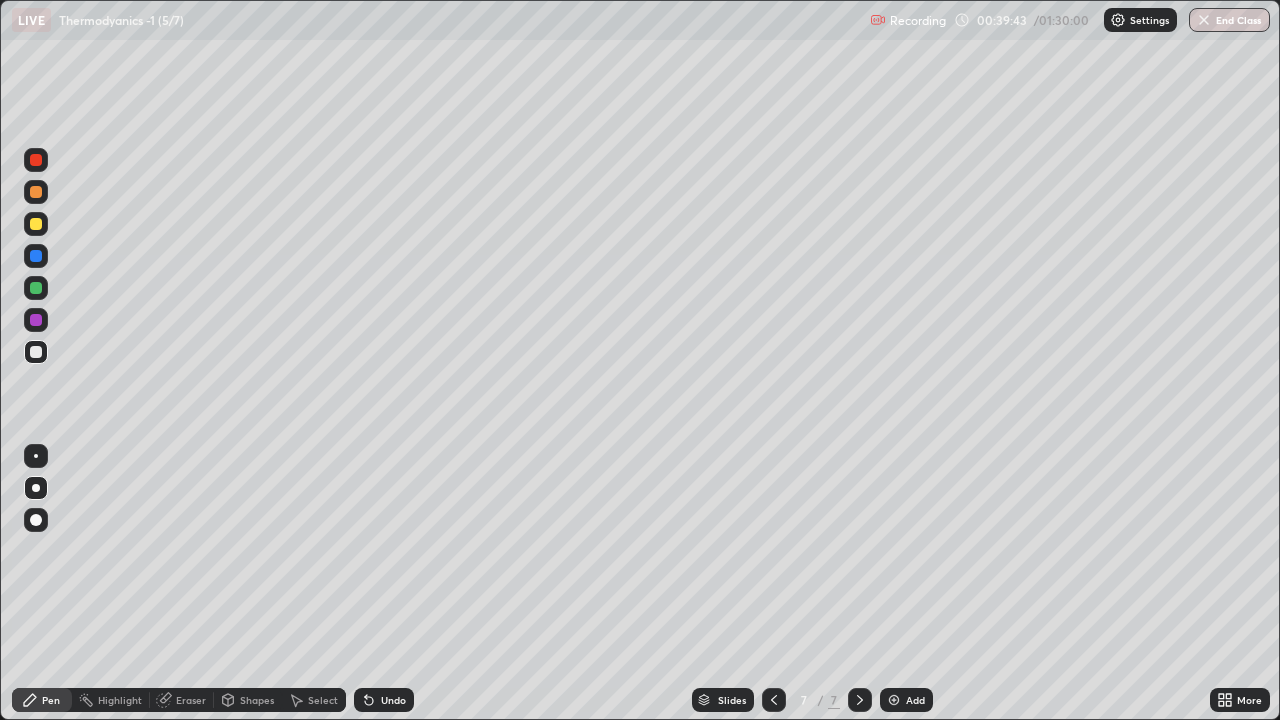 click on "Add" at bounding box center [915, 700] 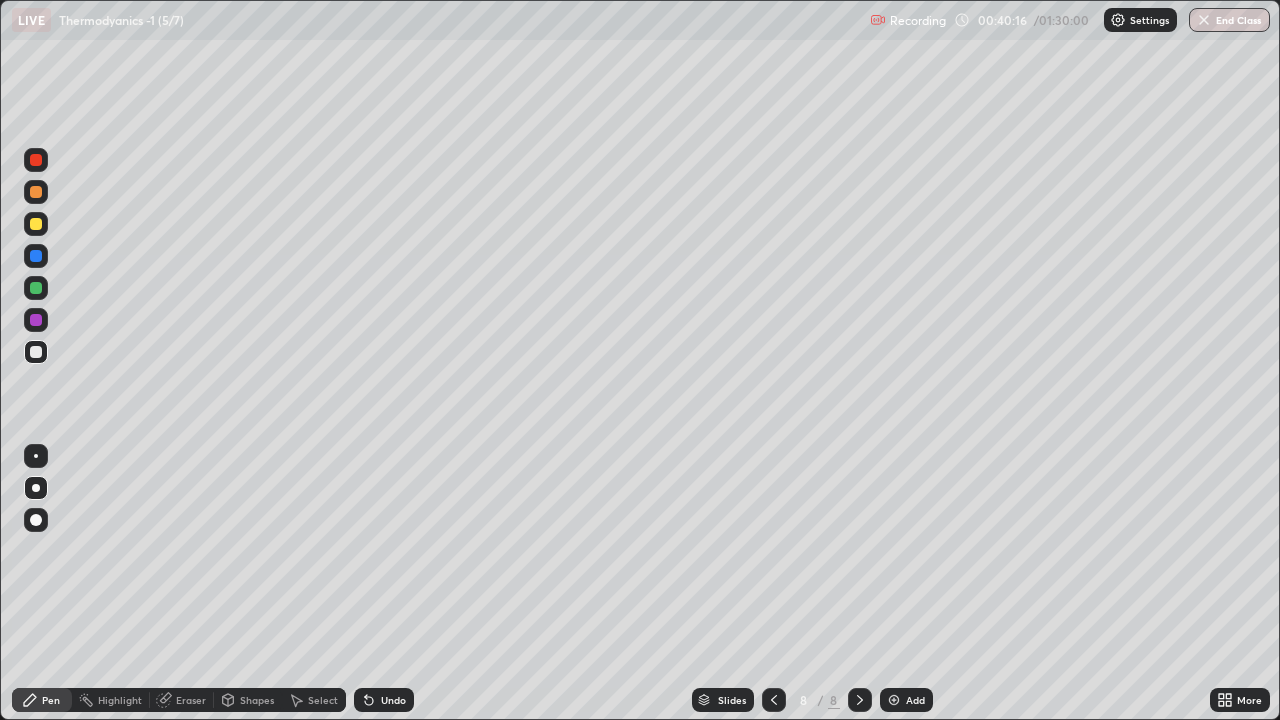 click 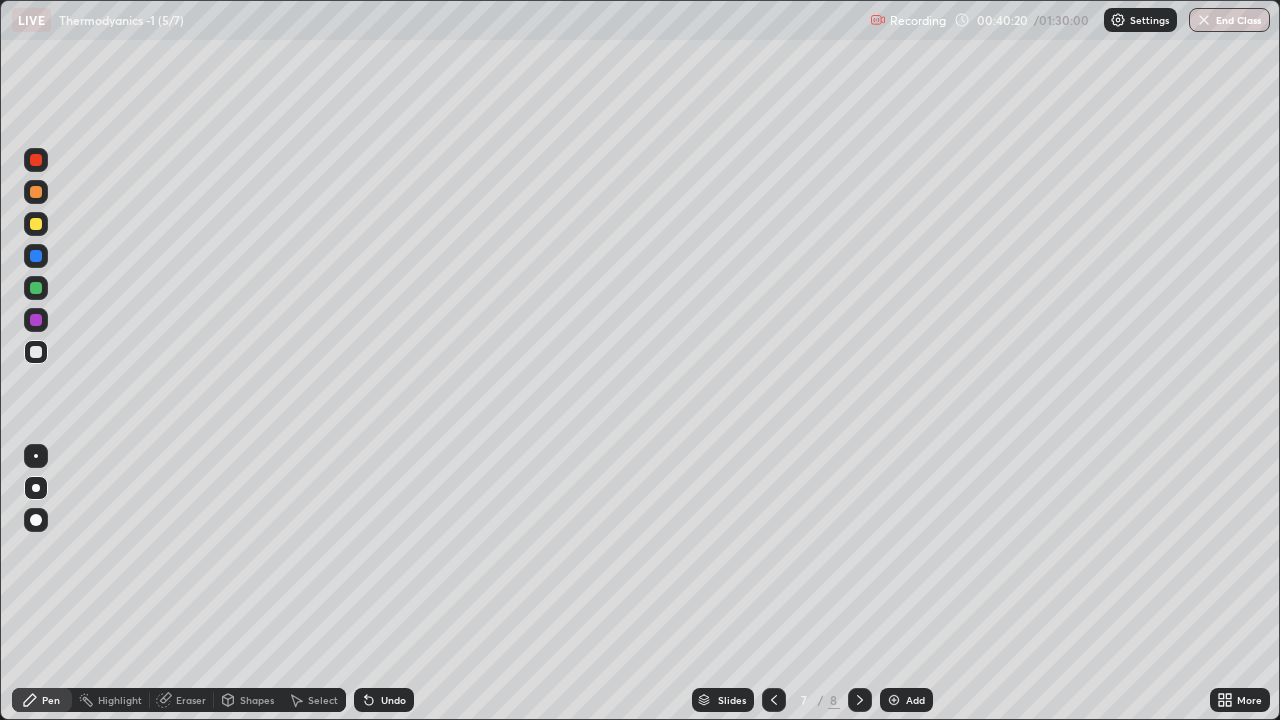 click 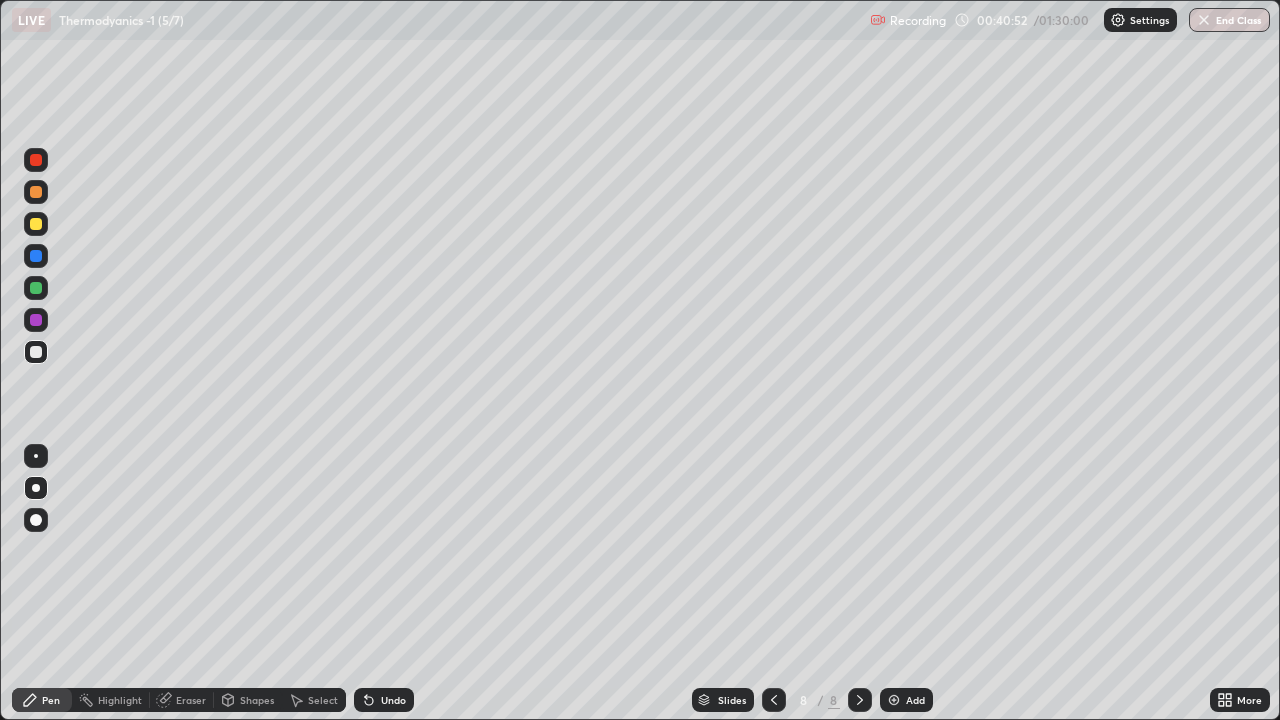click at bounding box center [36, 224] 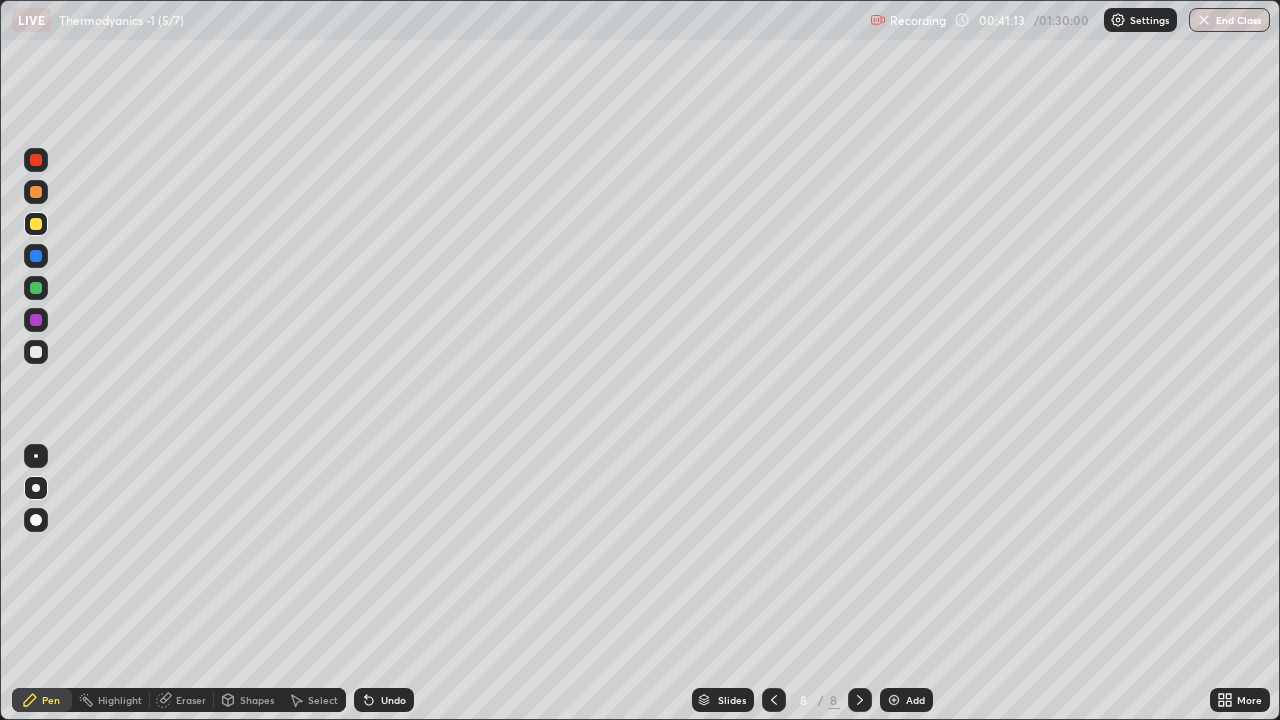 click at bounding box center (36, 288) 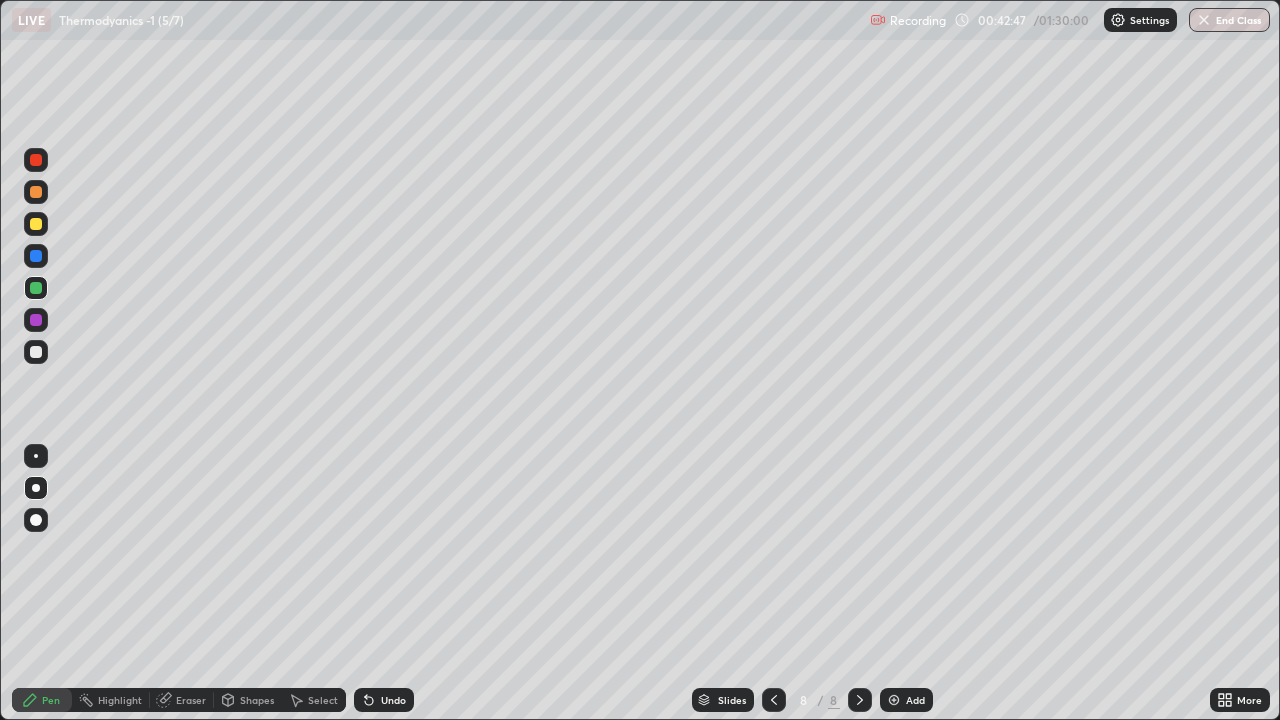 click on "Eraser" at bounding box center [191, 700] 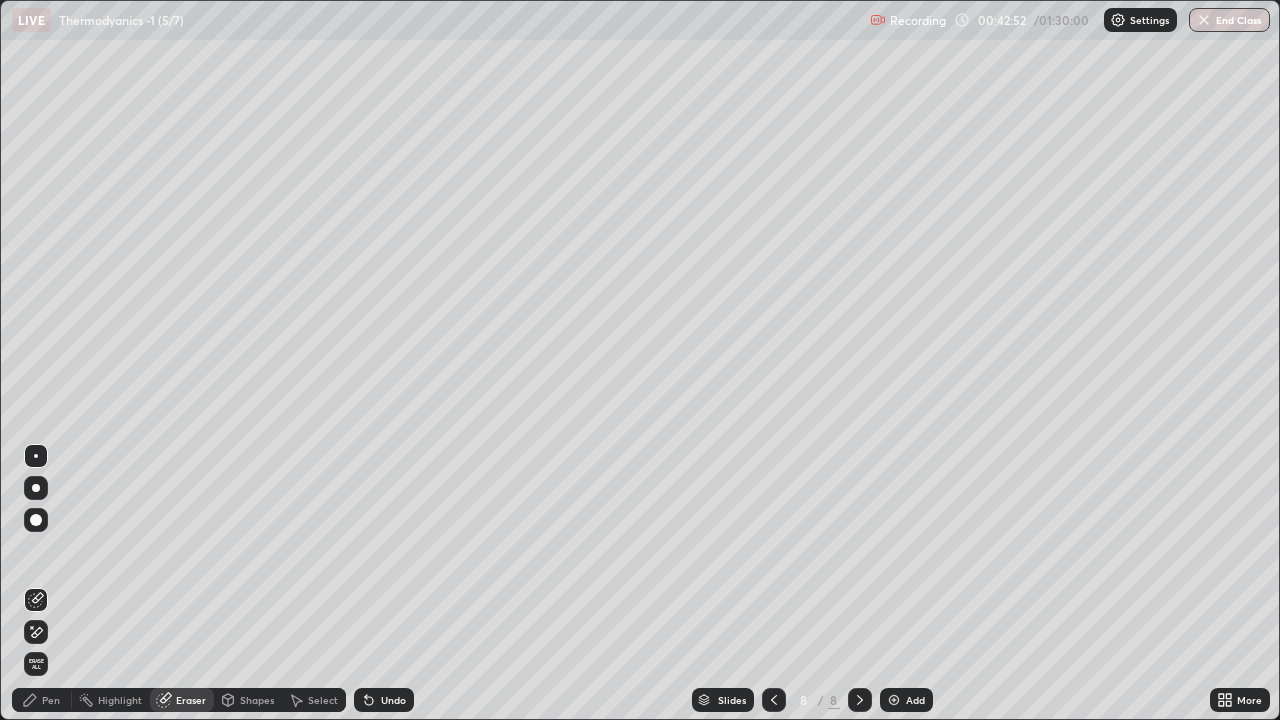 click 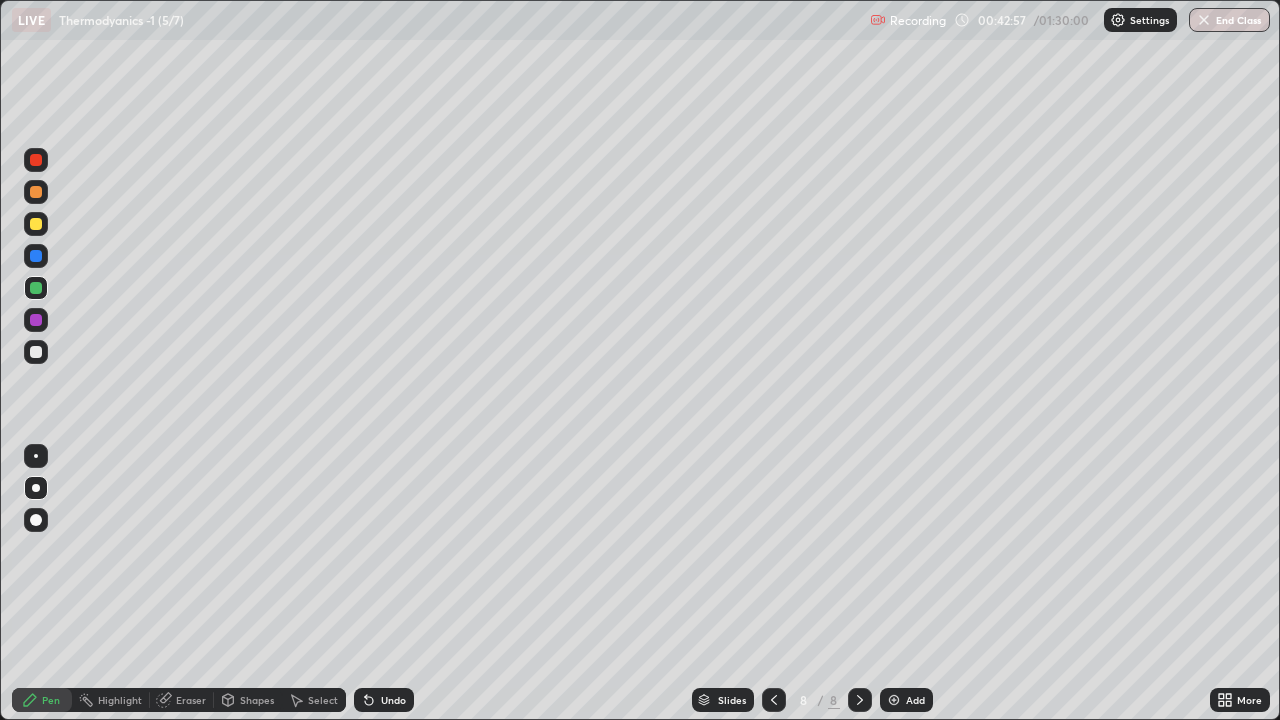 click at bounding box center [36, 352] 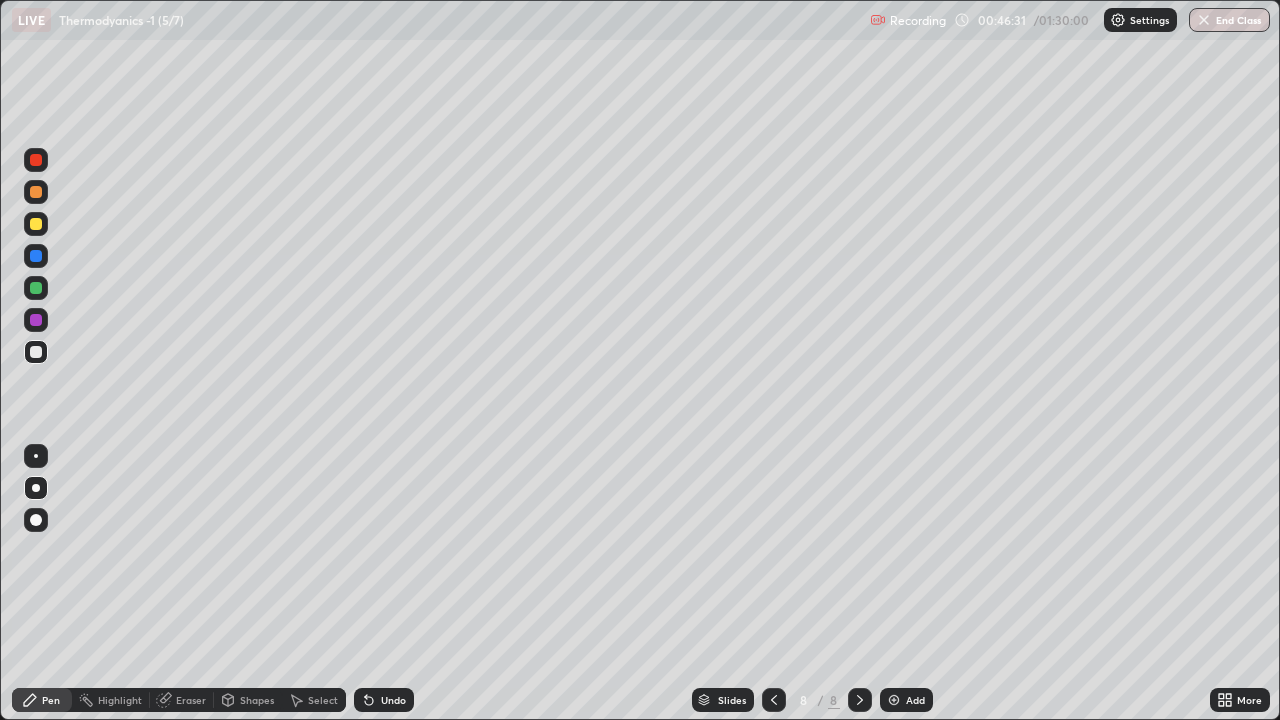 click on "Add" at bounding box center [915, 700] 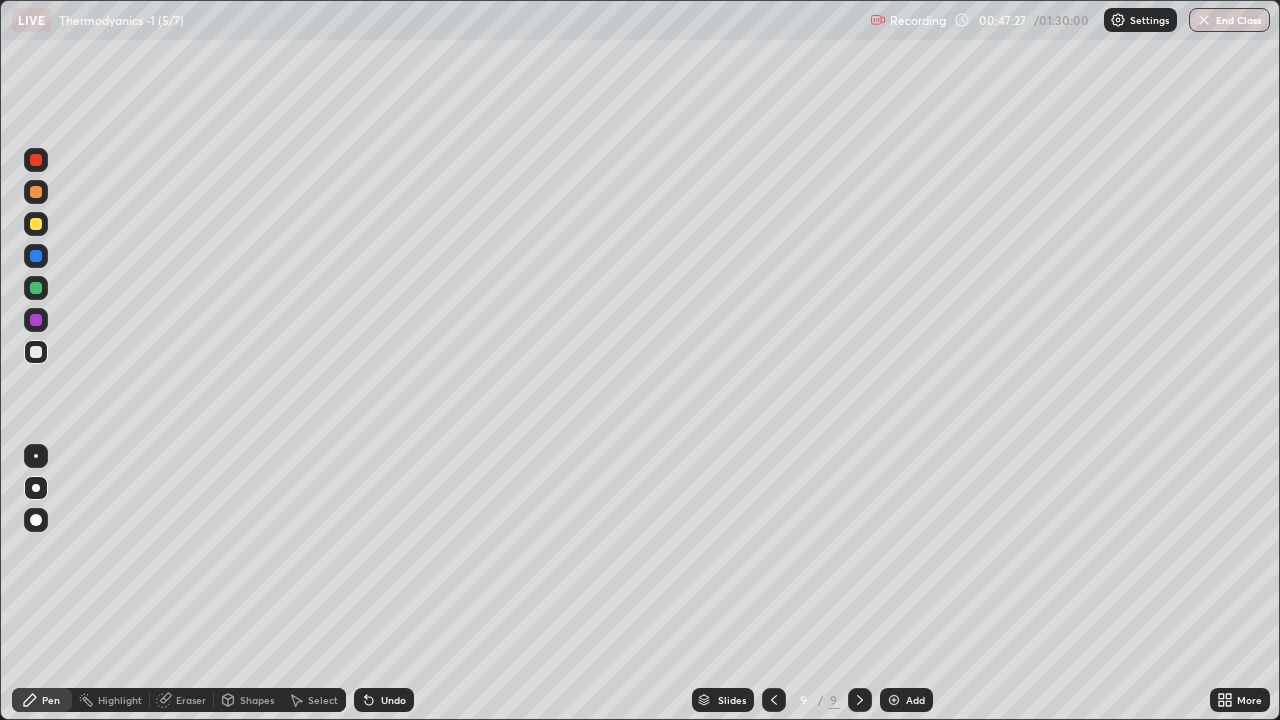 click 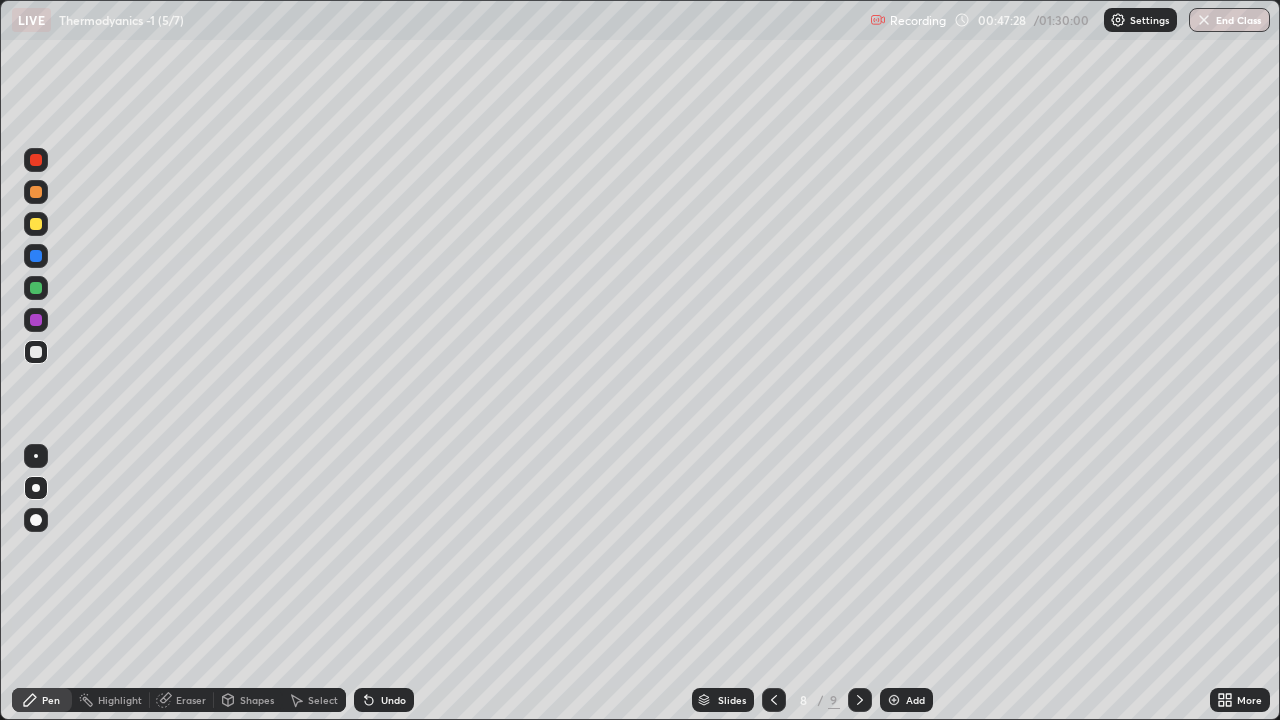 click 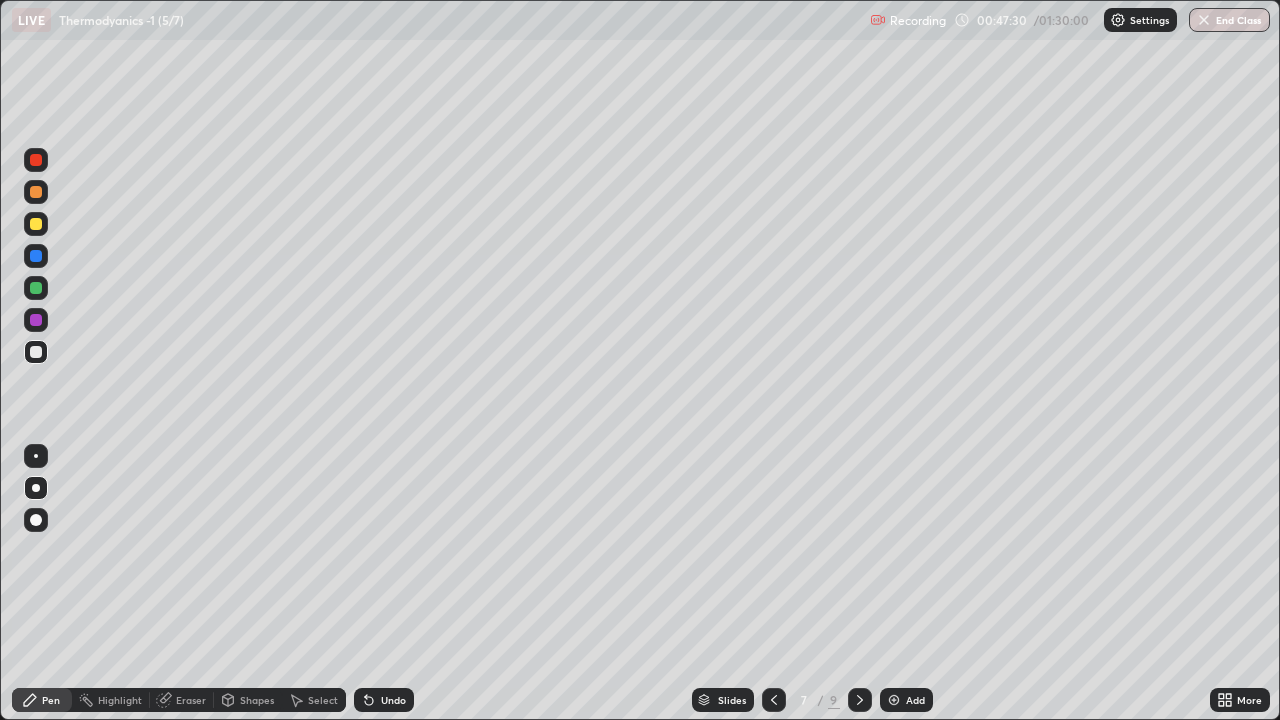 click 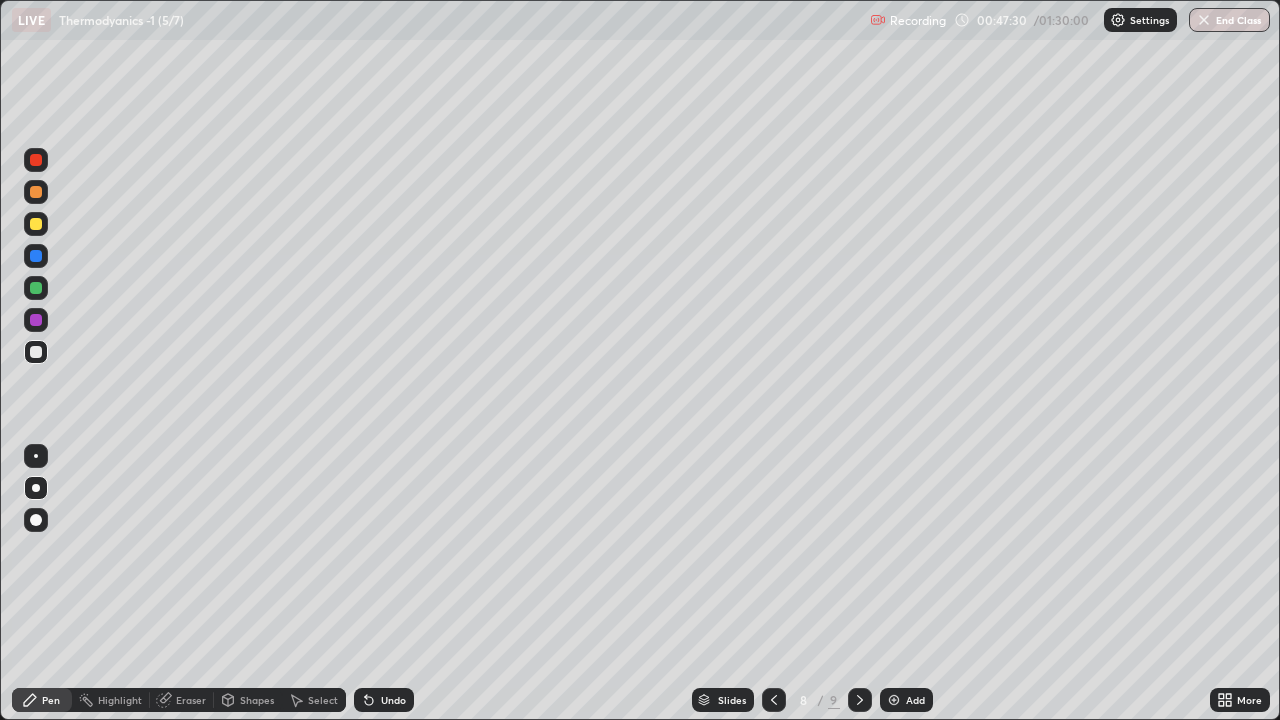 click 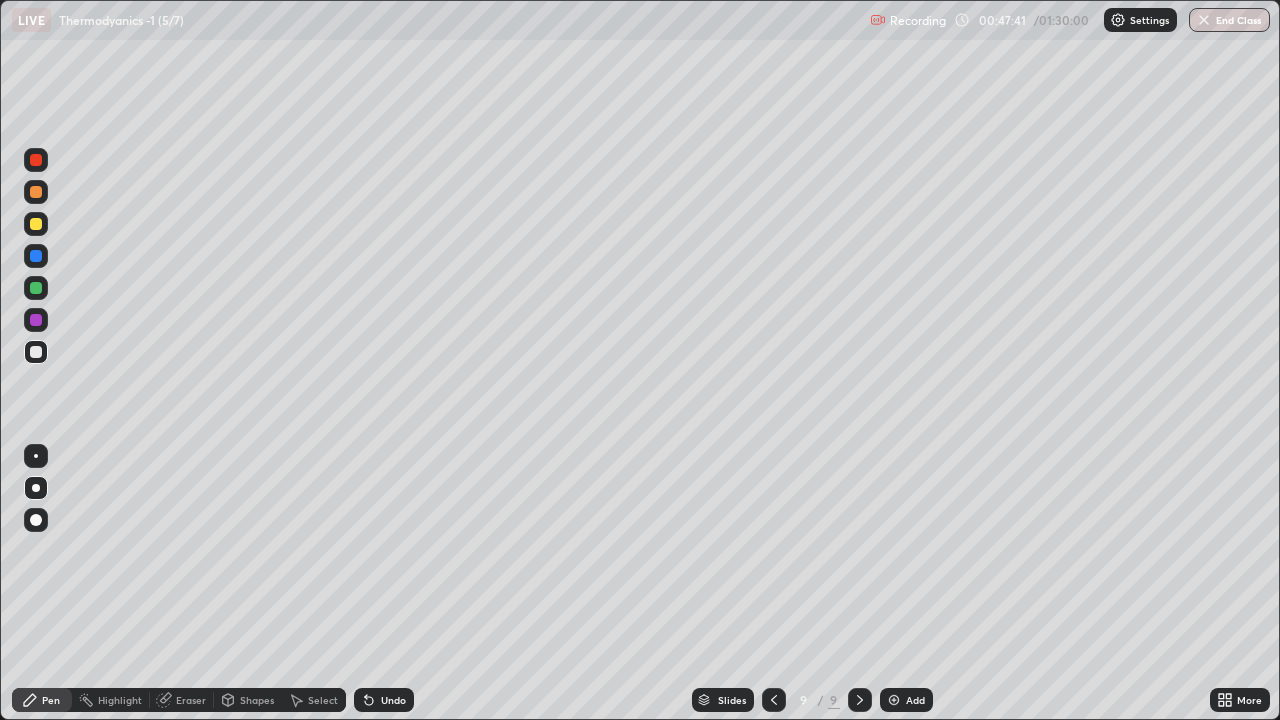 click on "Undo" at bounding box center [393, 700] 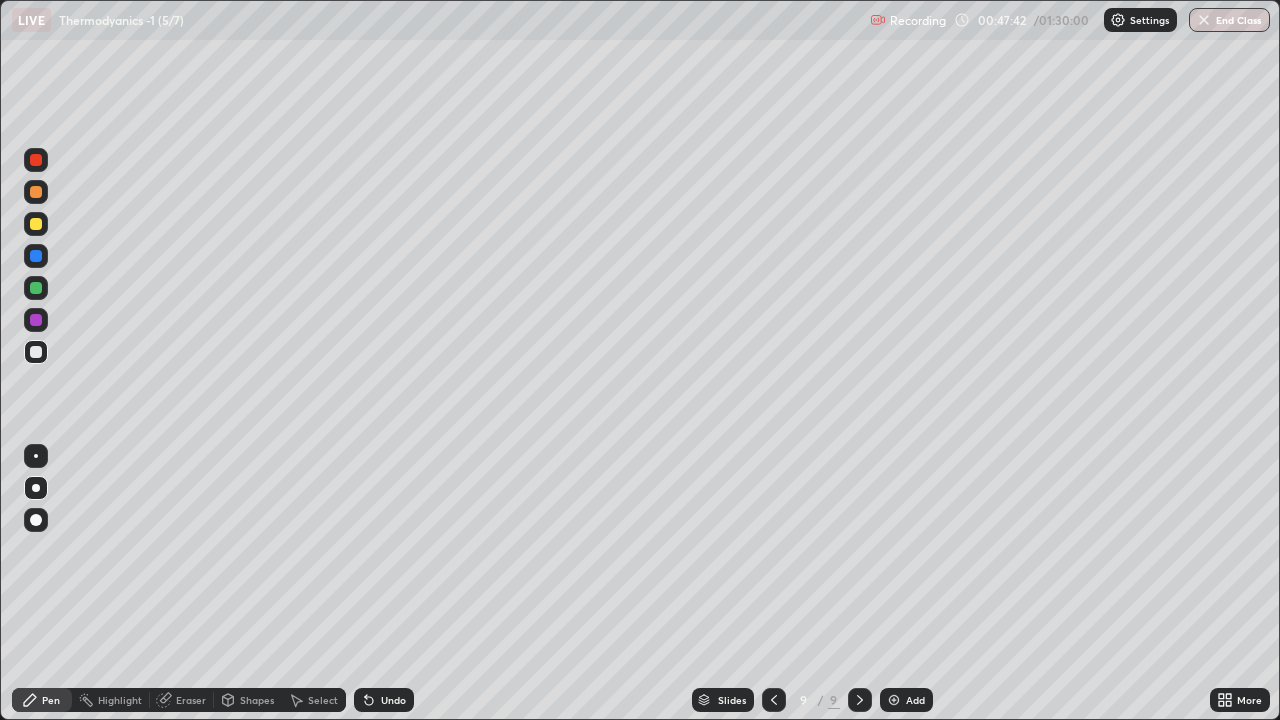 click on "Undo" at bounding box center (384, 700) 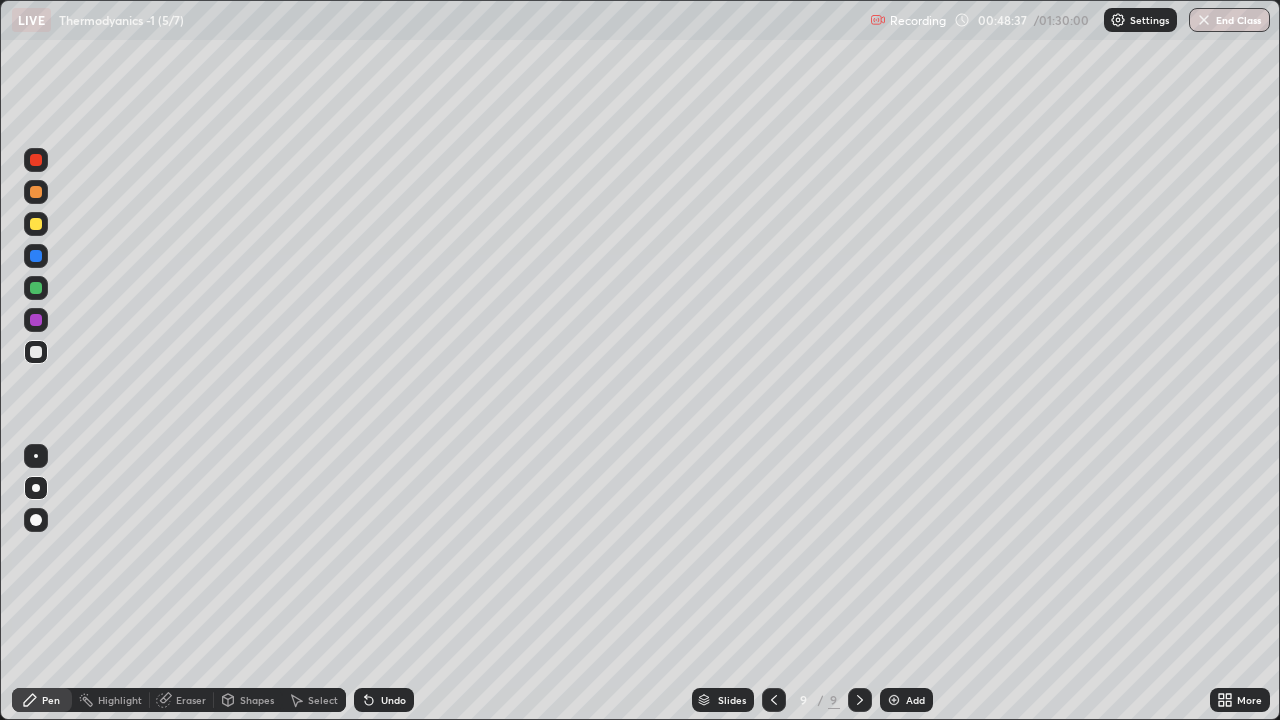 click on "Undo" at bounding box center [393, 700] 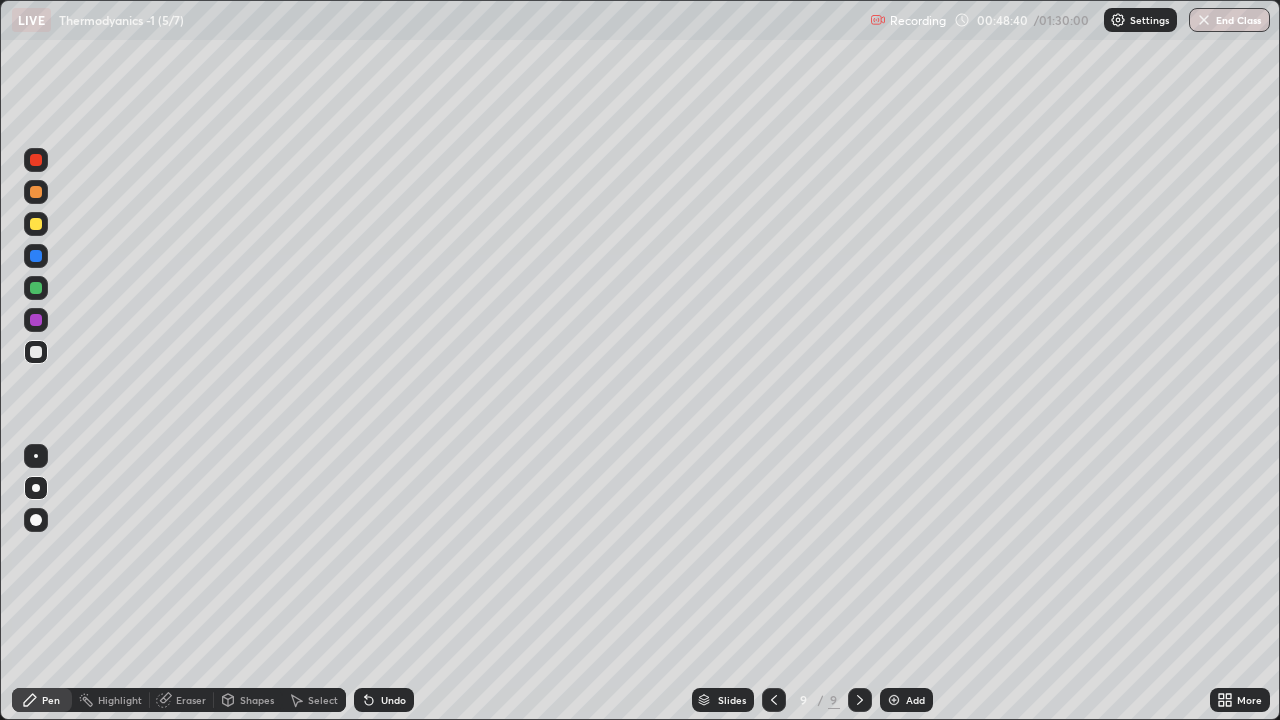 click at bounding box center (36, 224) 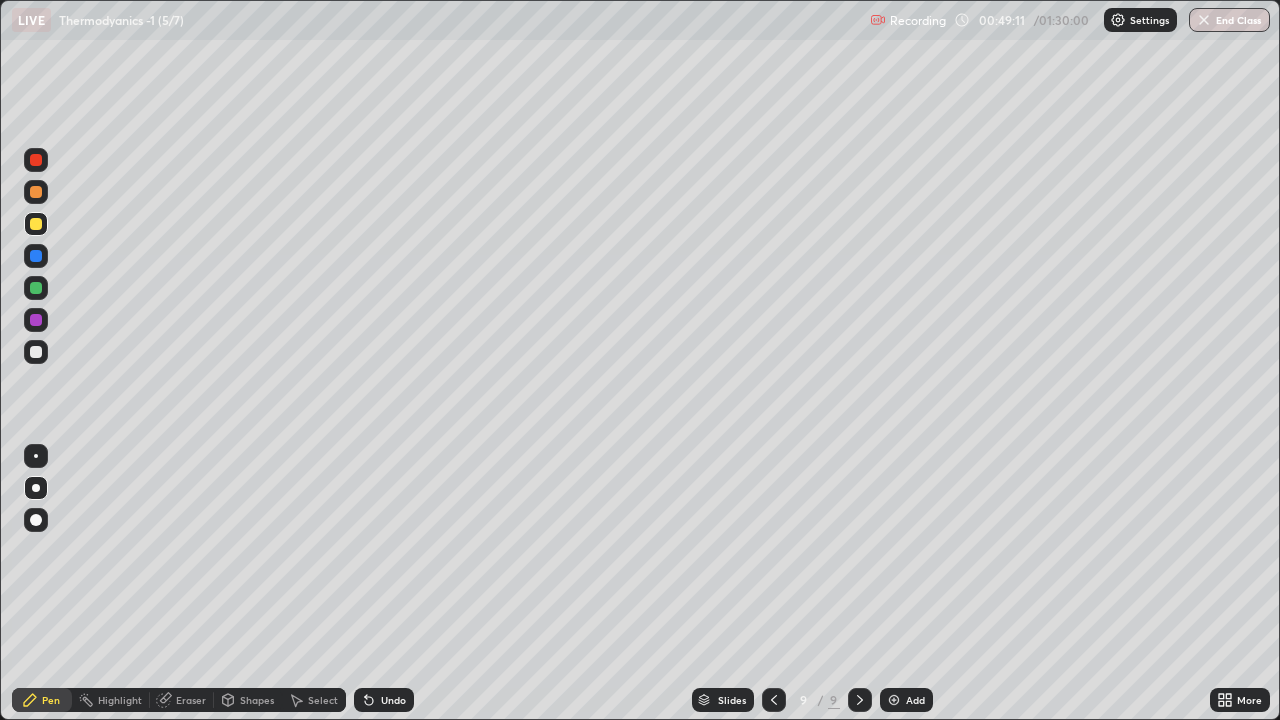 click at bounding box center [36, 352] 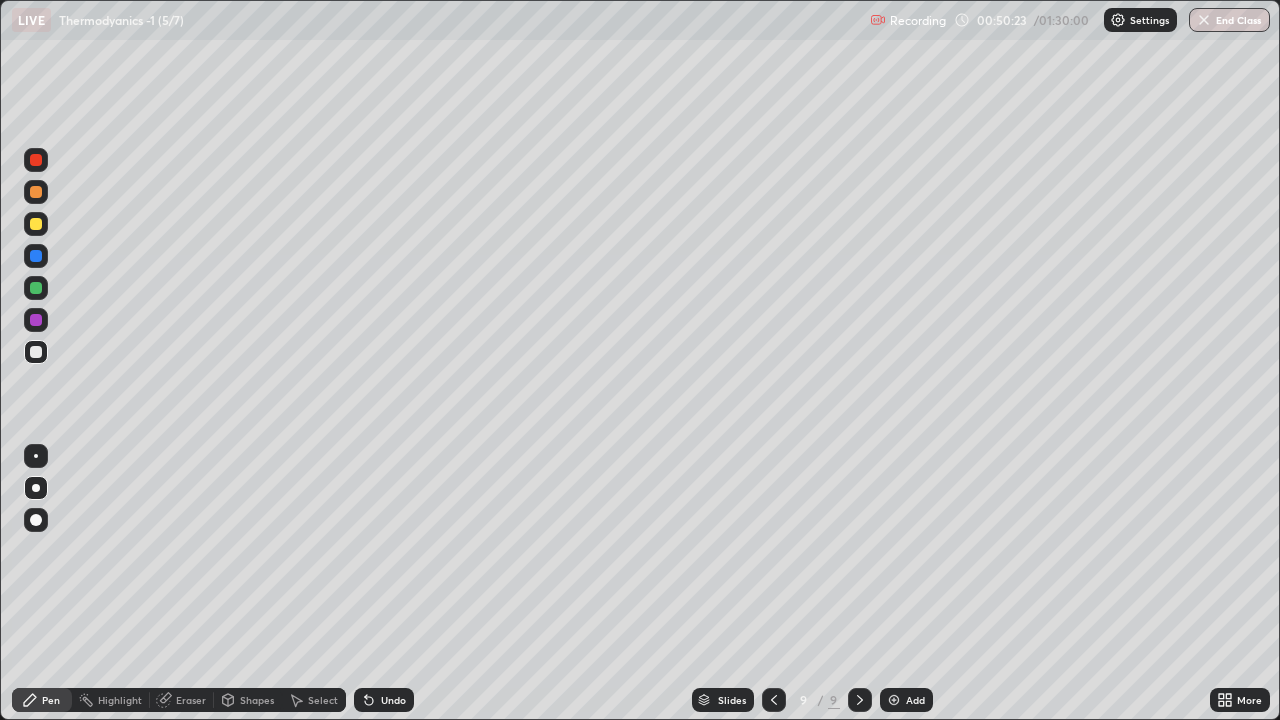 click at bounding box center [36, 224] 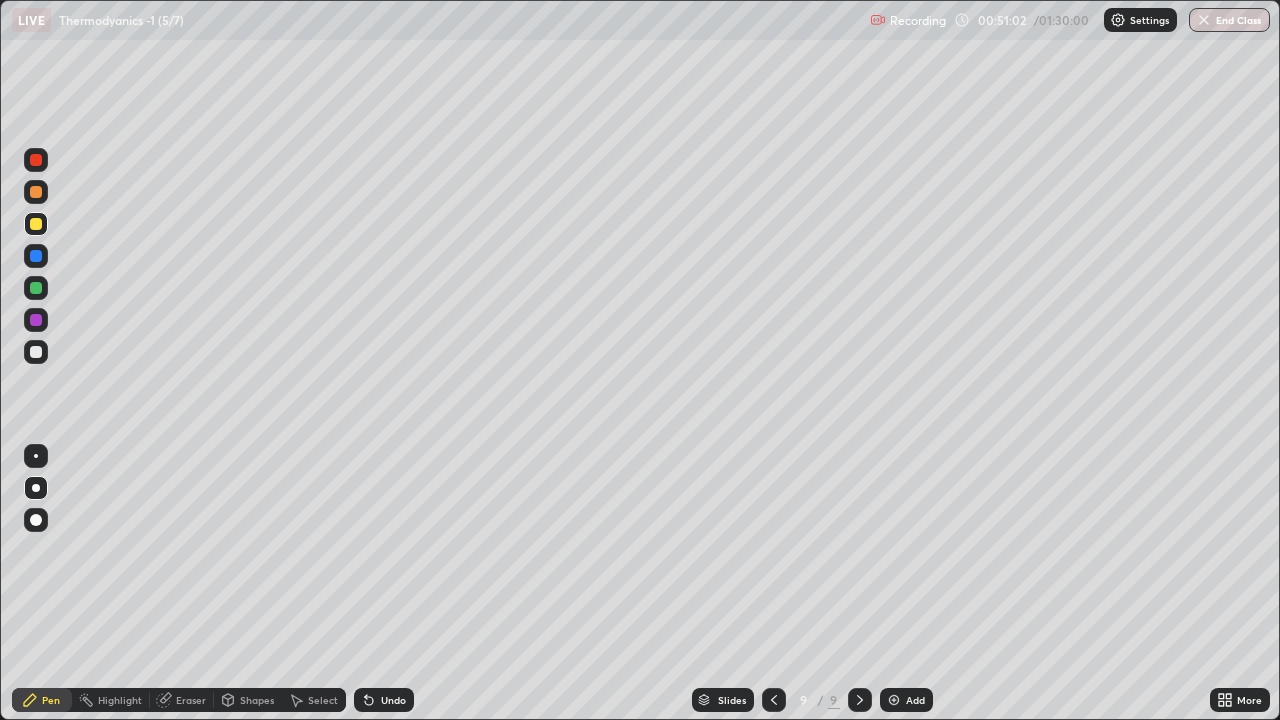 click at bounding box center [36, 352] 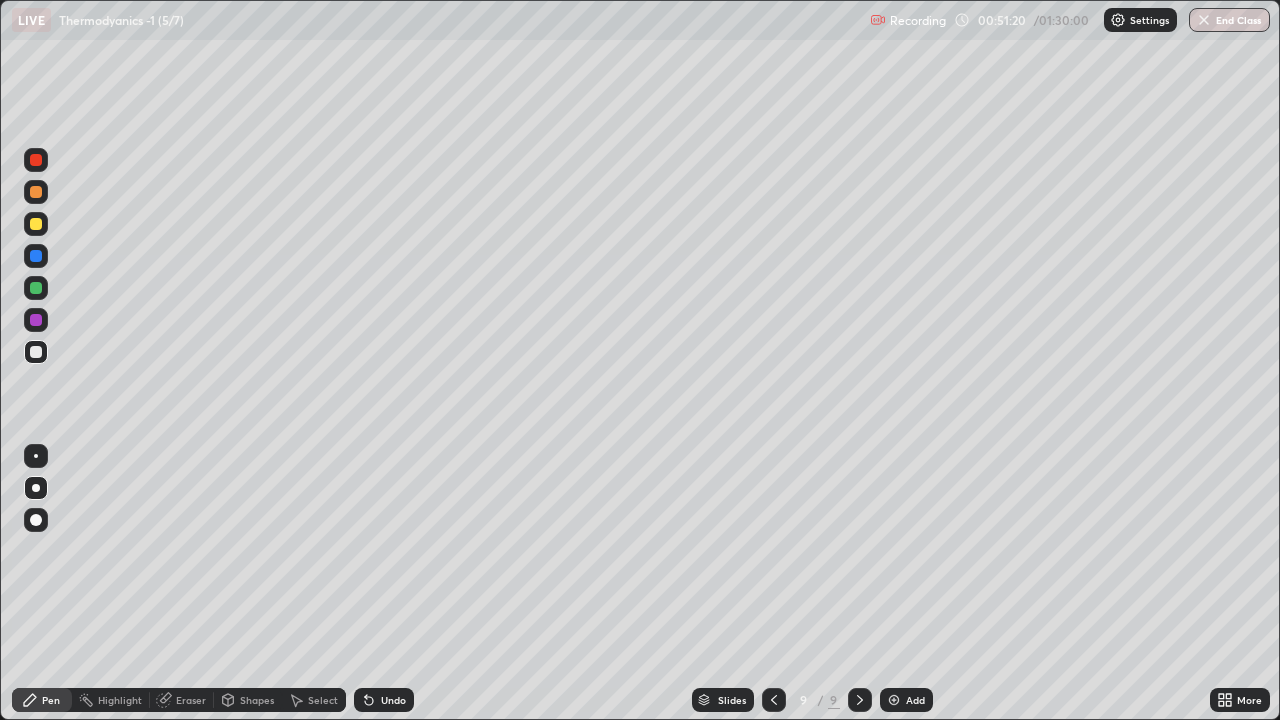 click on "Undo" at bounding box center (393, 700) 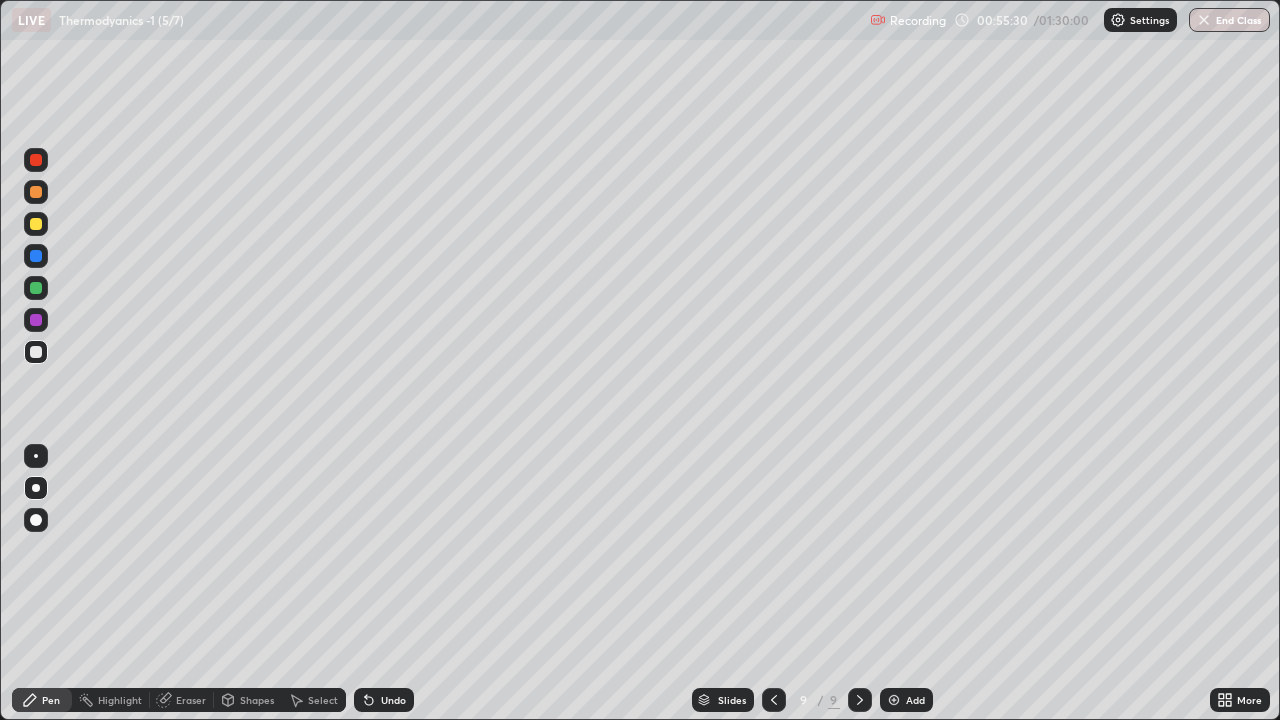 click on "Add" at bounding box center [906, 700] 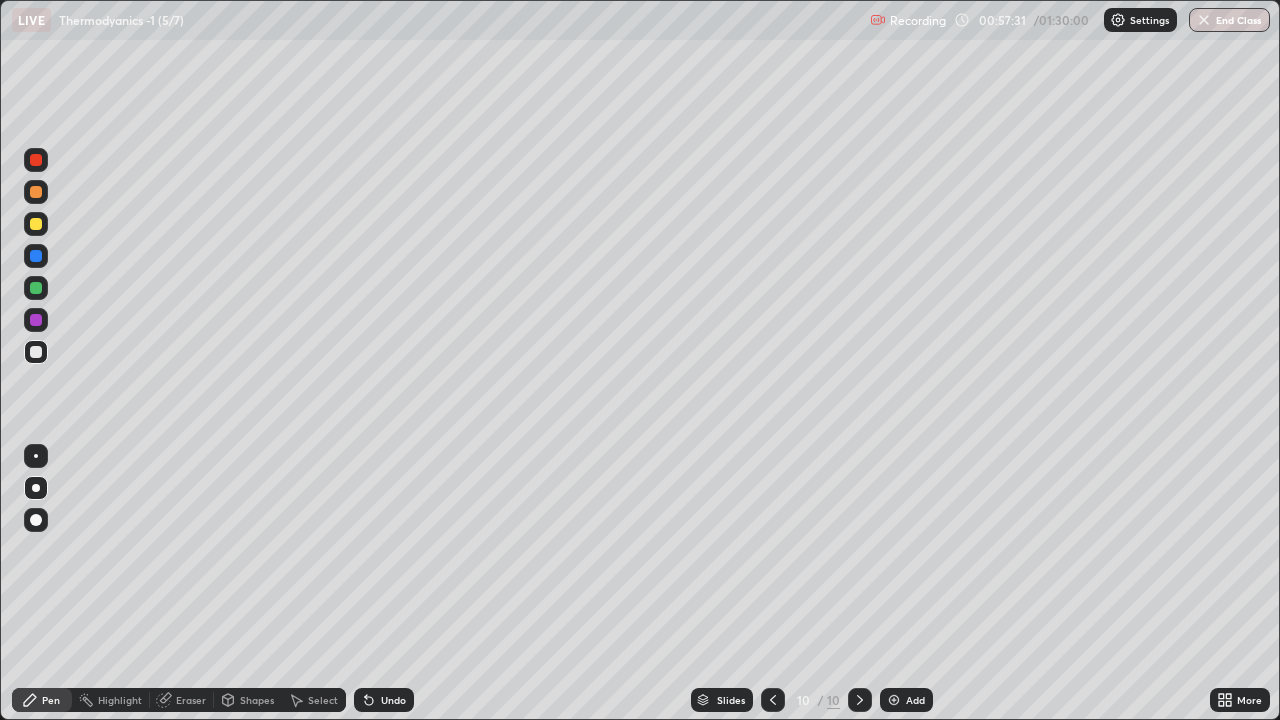 click on "Add" at bounding box center [906, 700] 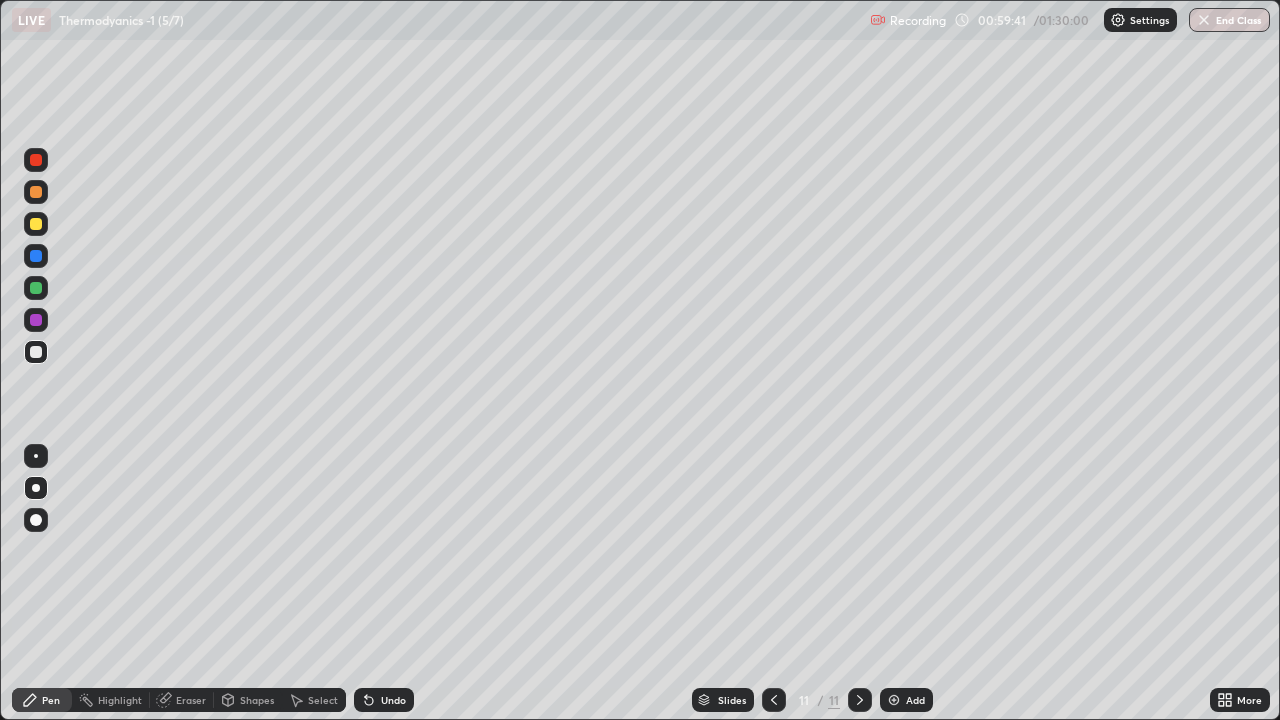 click at bounding box center [36, 224] 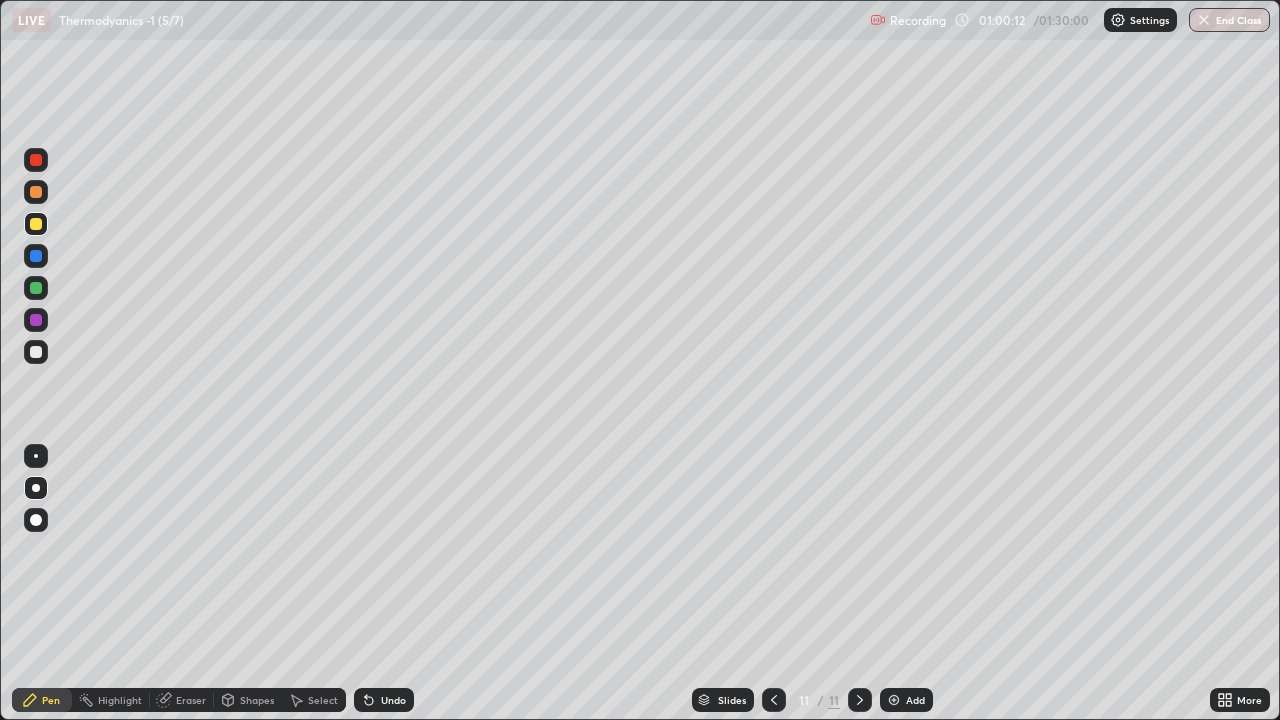 click at bounding box center (36, 352) 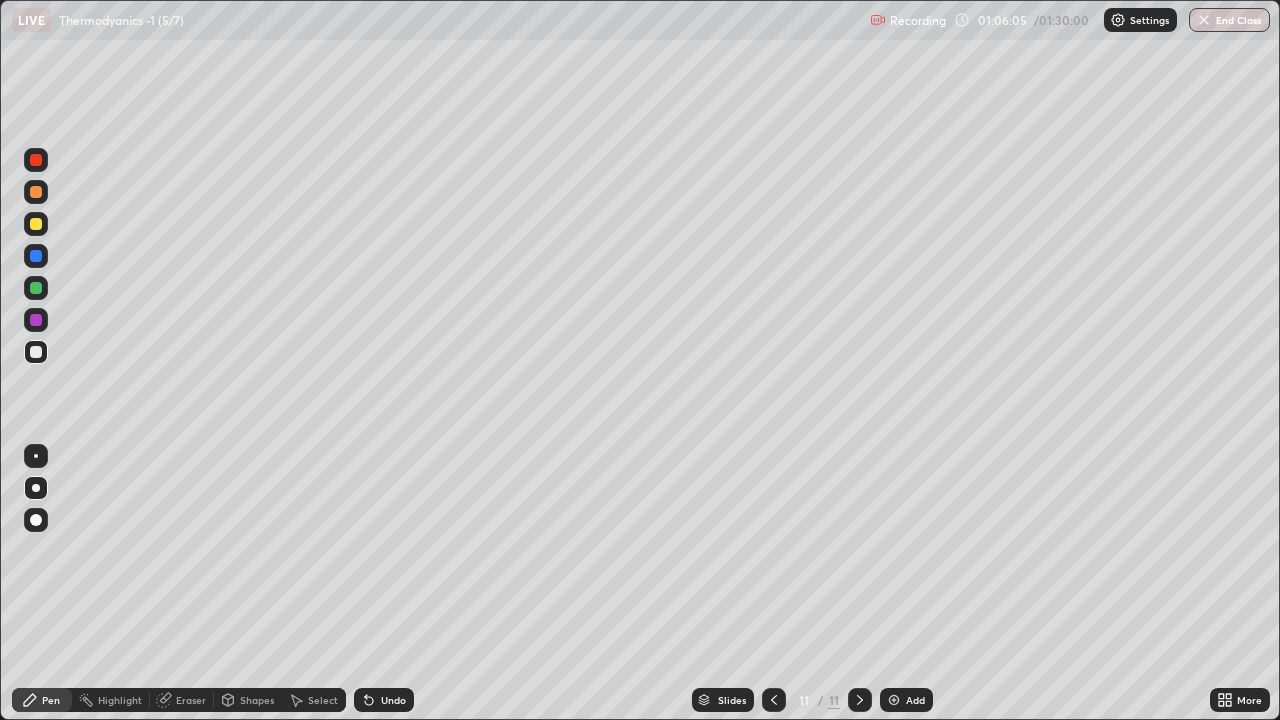 click on "Add" at bounding box center (915, 700) 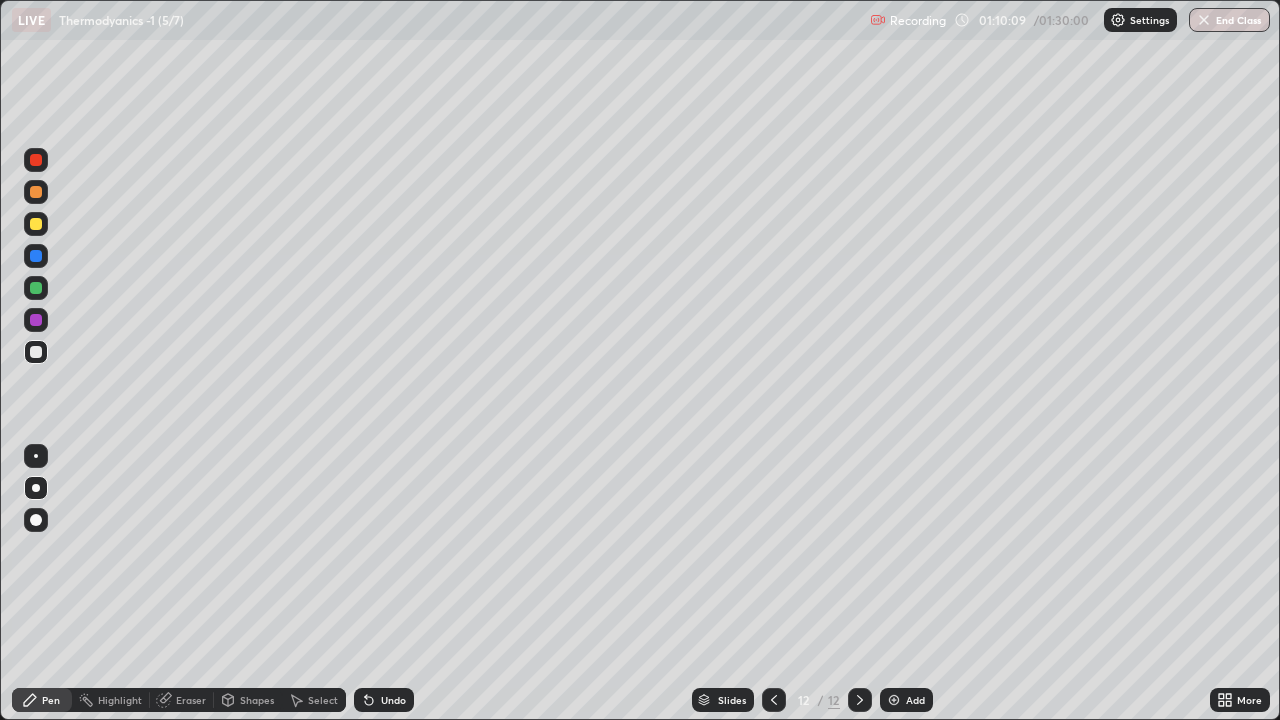 click at bounding box center [36, 224] 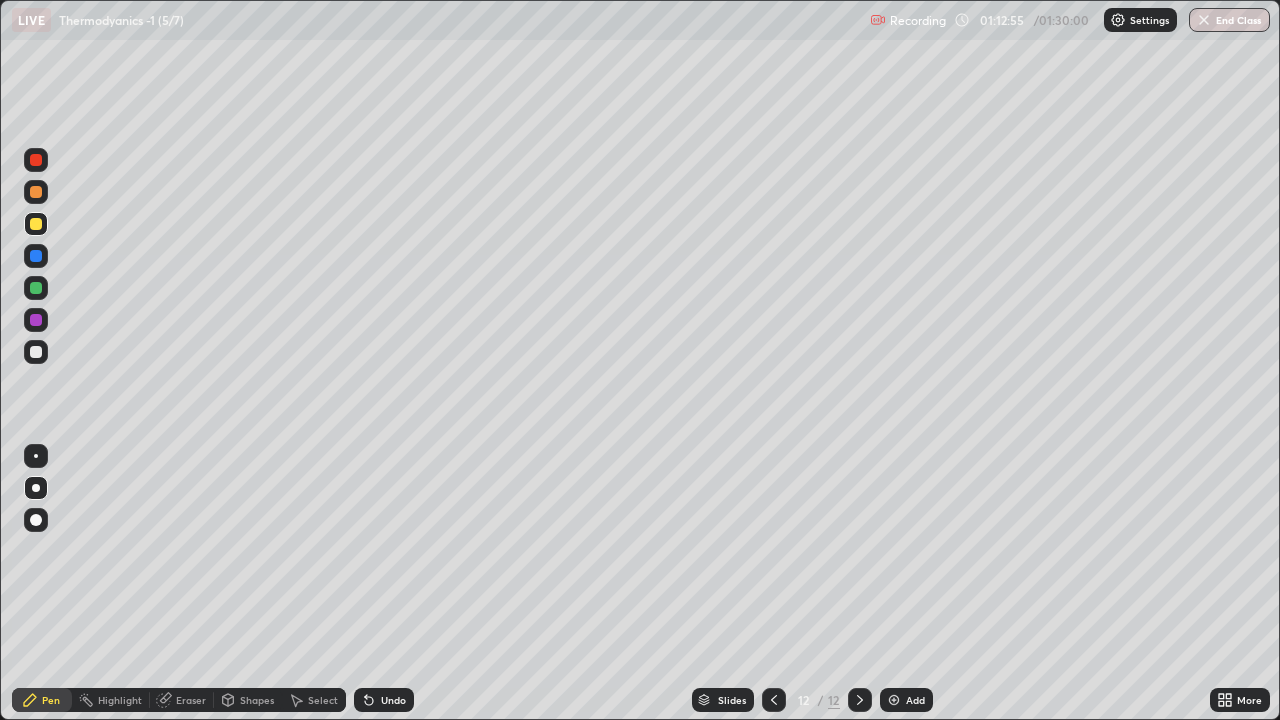click on "Add" at bounding box center (915, 700) 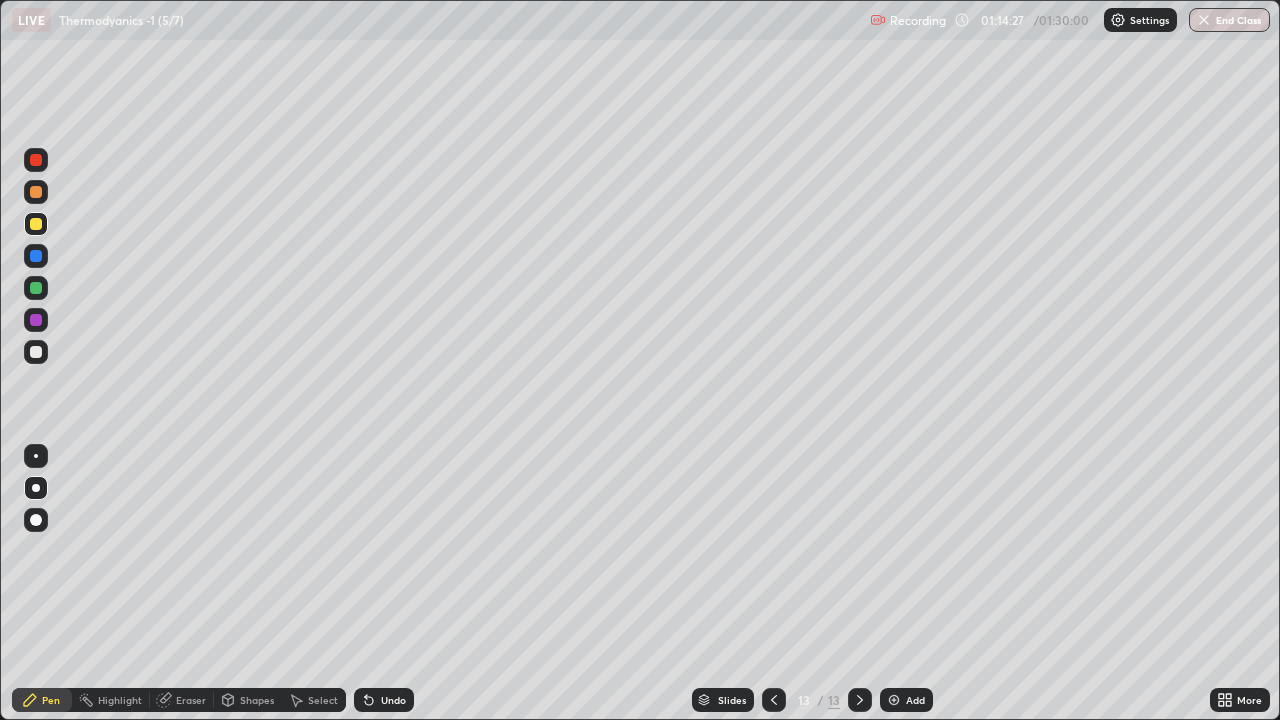 click at bounding box center (36, 352) 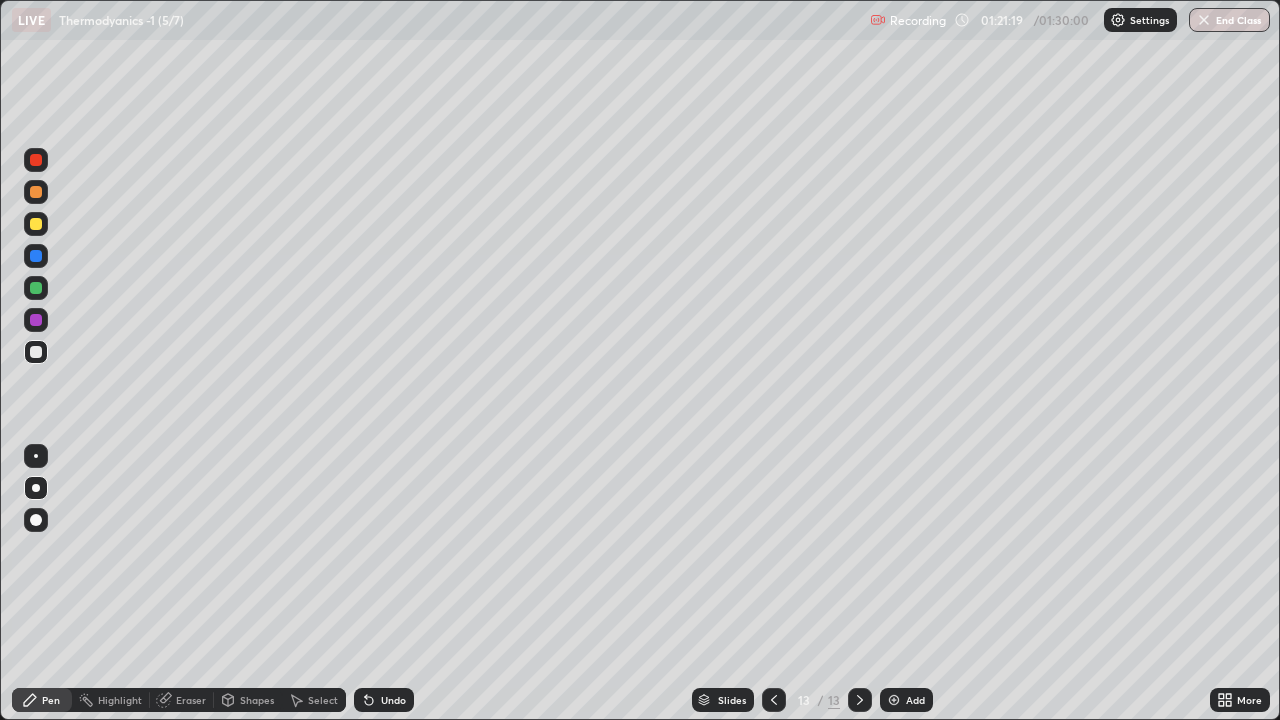 click at bounding box center [36, 224] 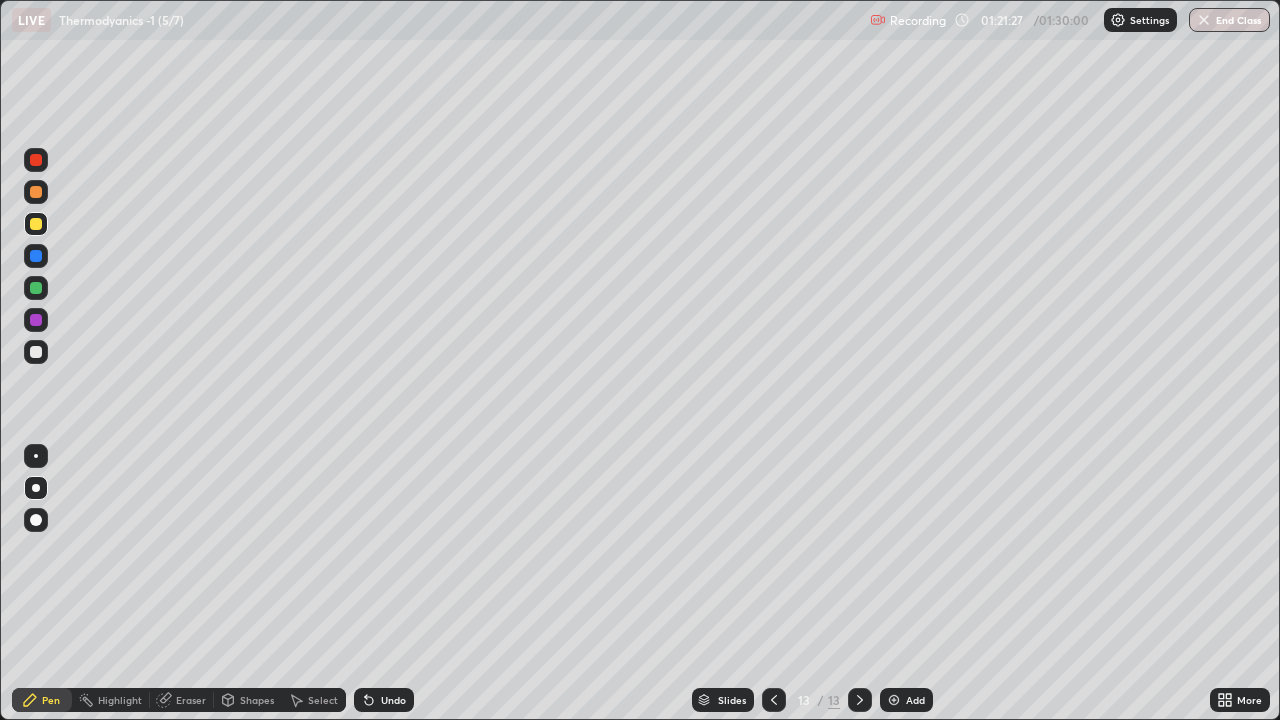 click on "Undo" at bounding box center [393, 700] 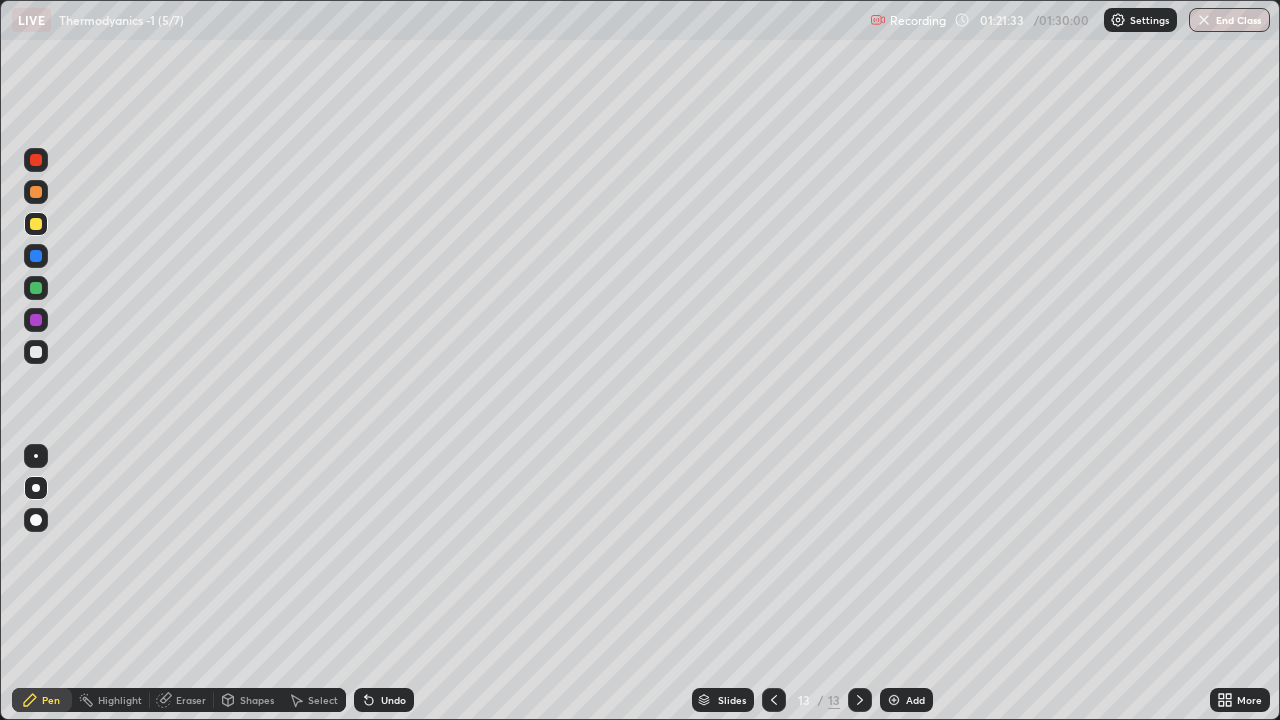 click on "Undo" at bounding box center [384, 700] 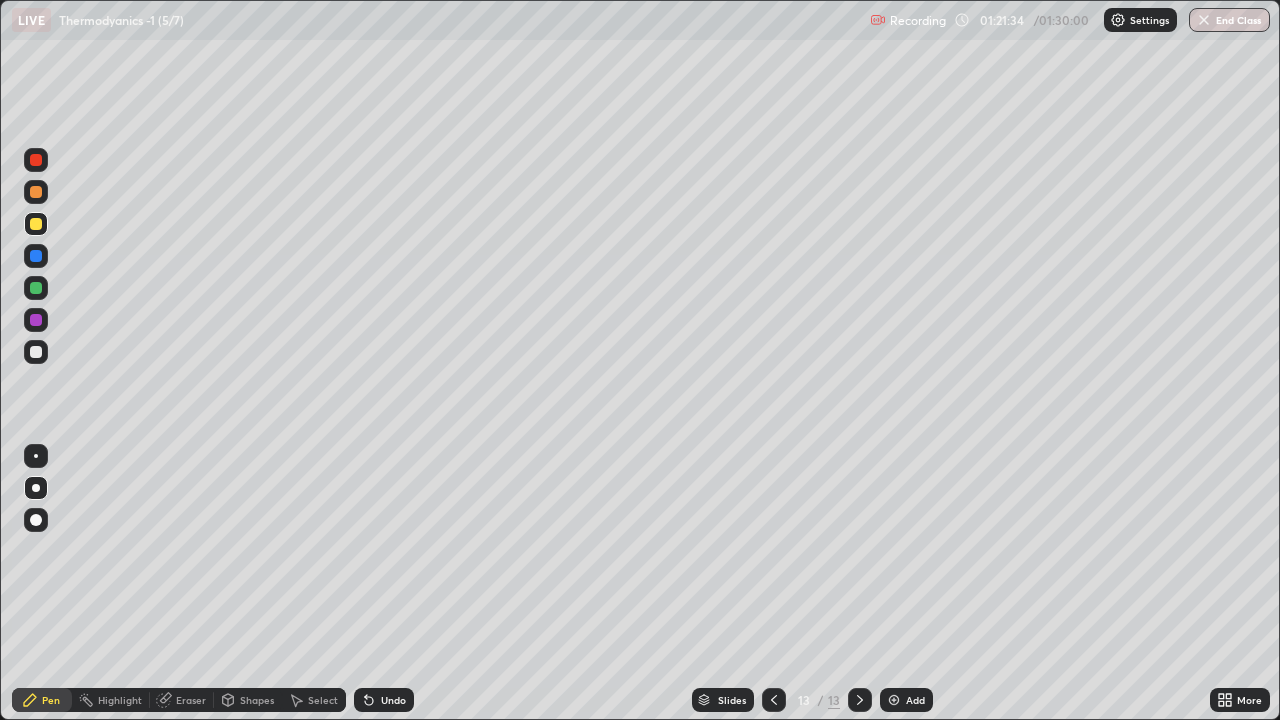 click on "Undo" at bounding box center [393, 700] 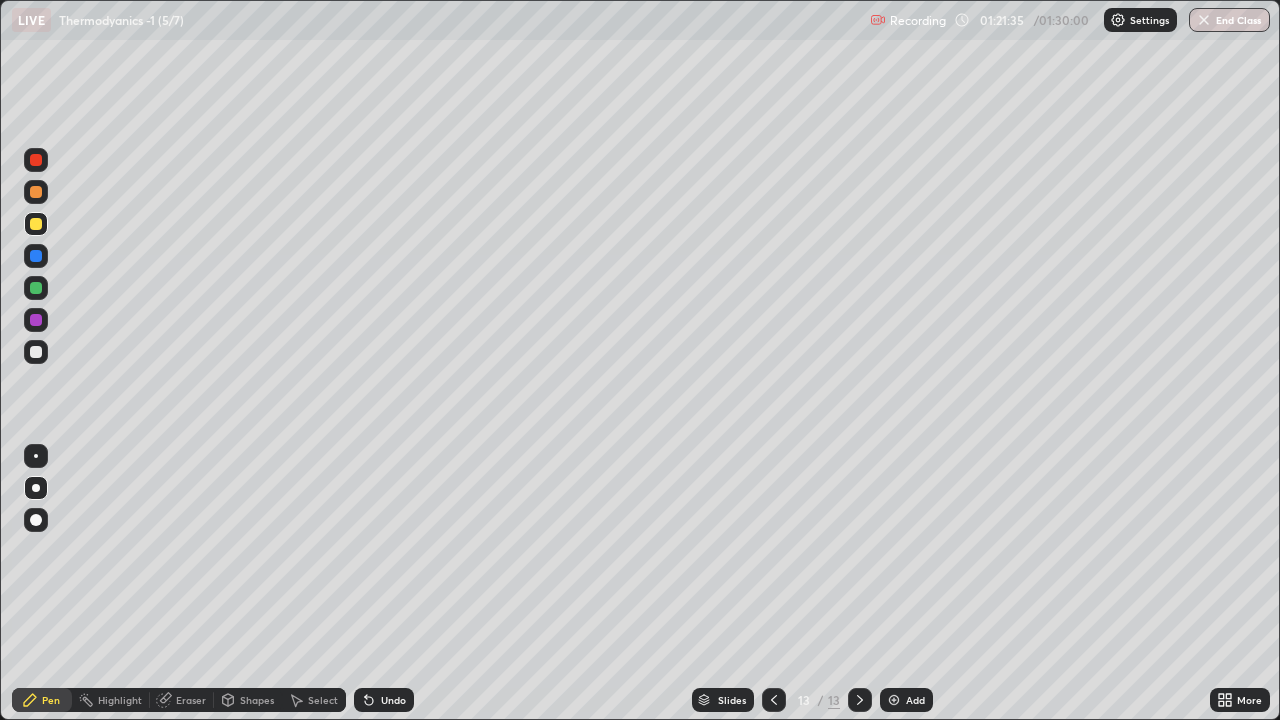 click on "Undo" at bounding box center [384, 700] 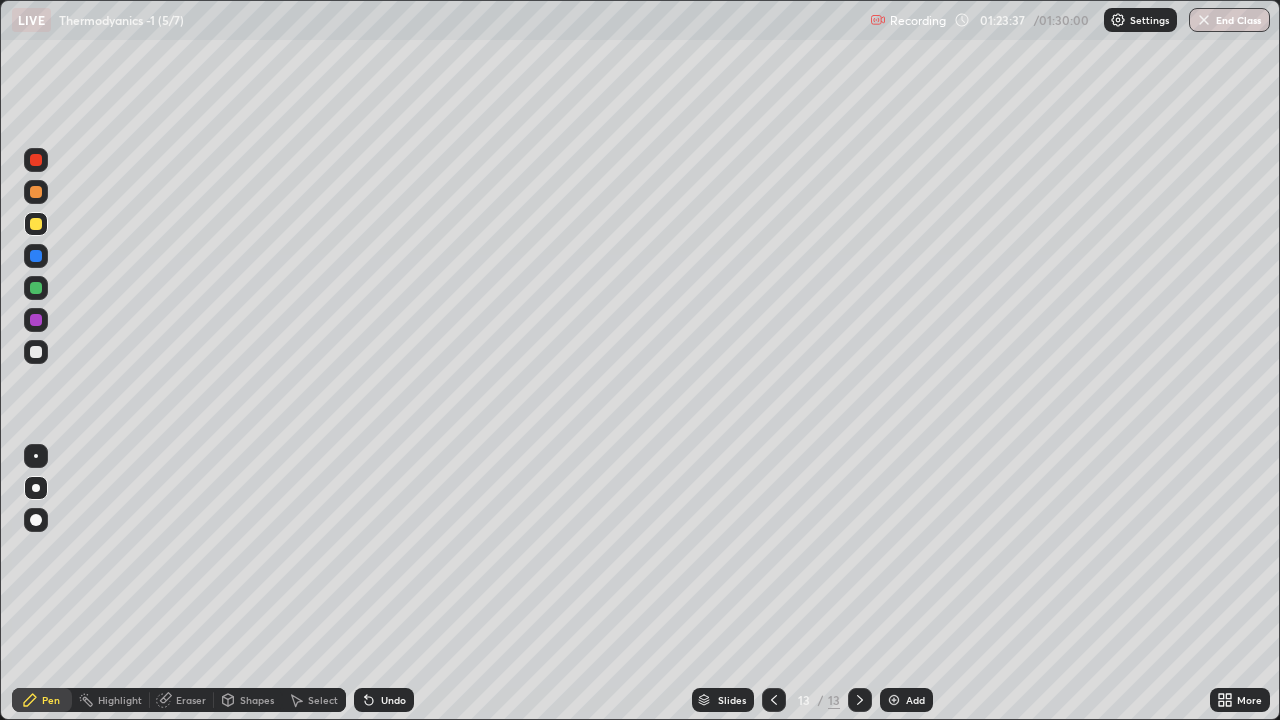 click on "Add" at bounding box center [906, 700] 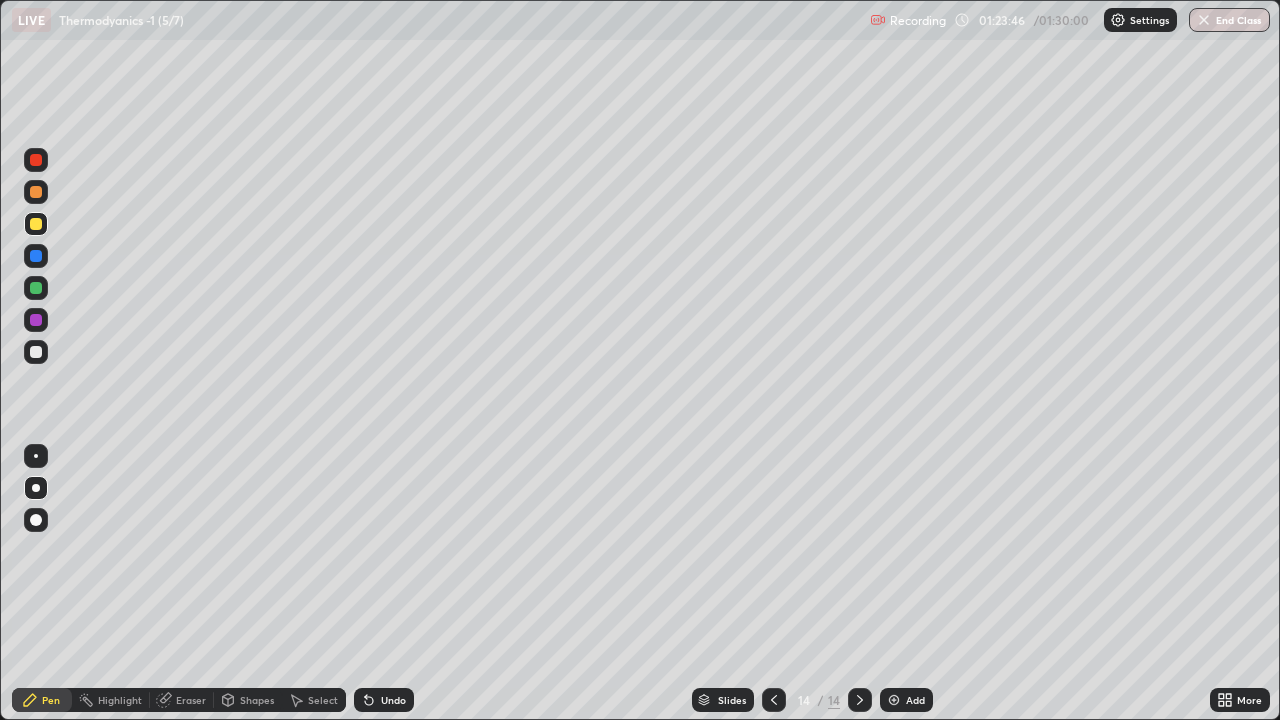 click at bounding box center [36, 352] 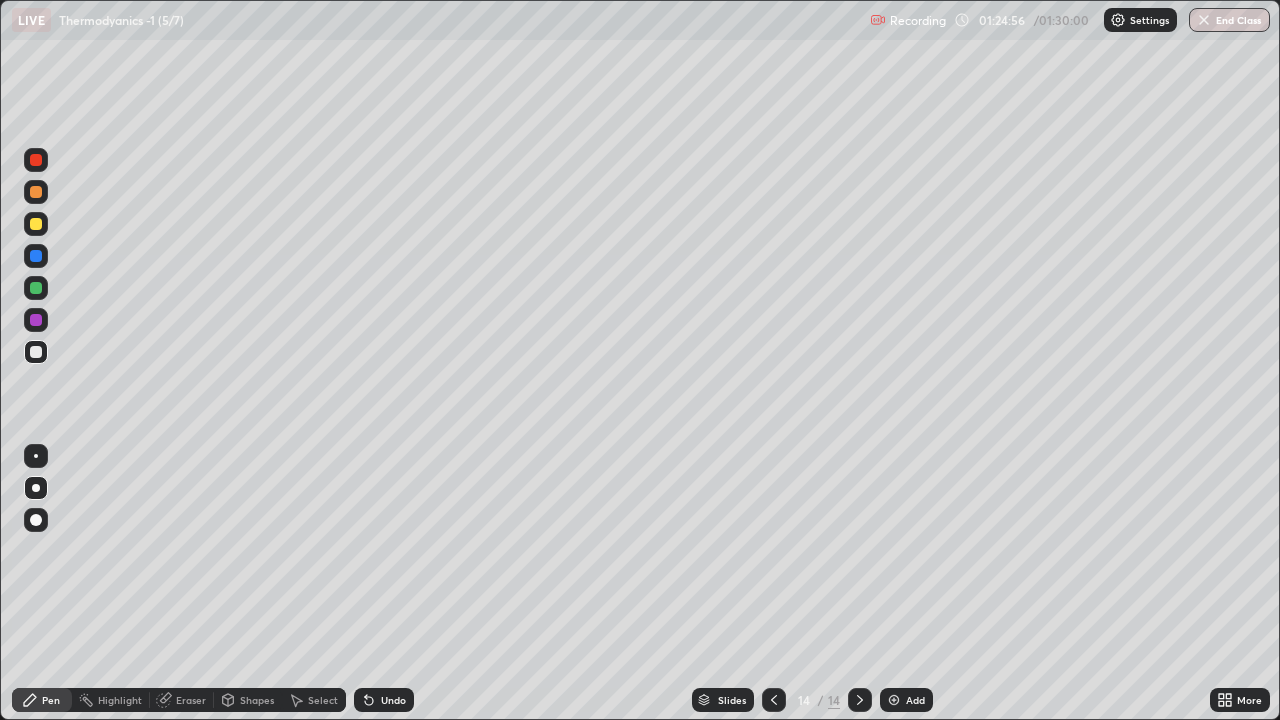 click on "Undo" at bounding box center [393, 700] 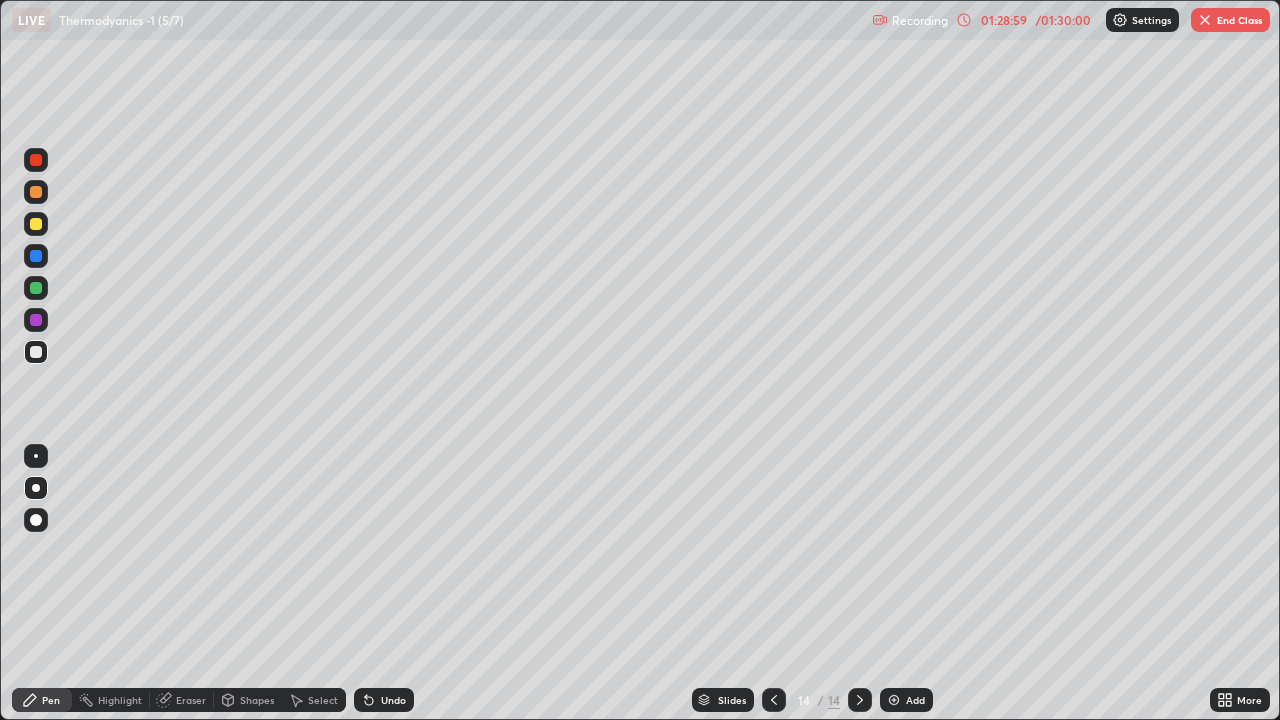 click on "Add" at bounding box center [915, 700] 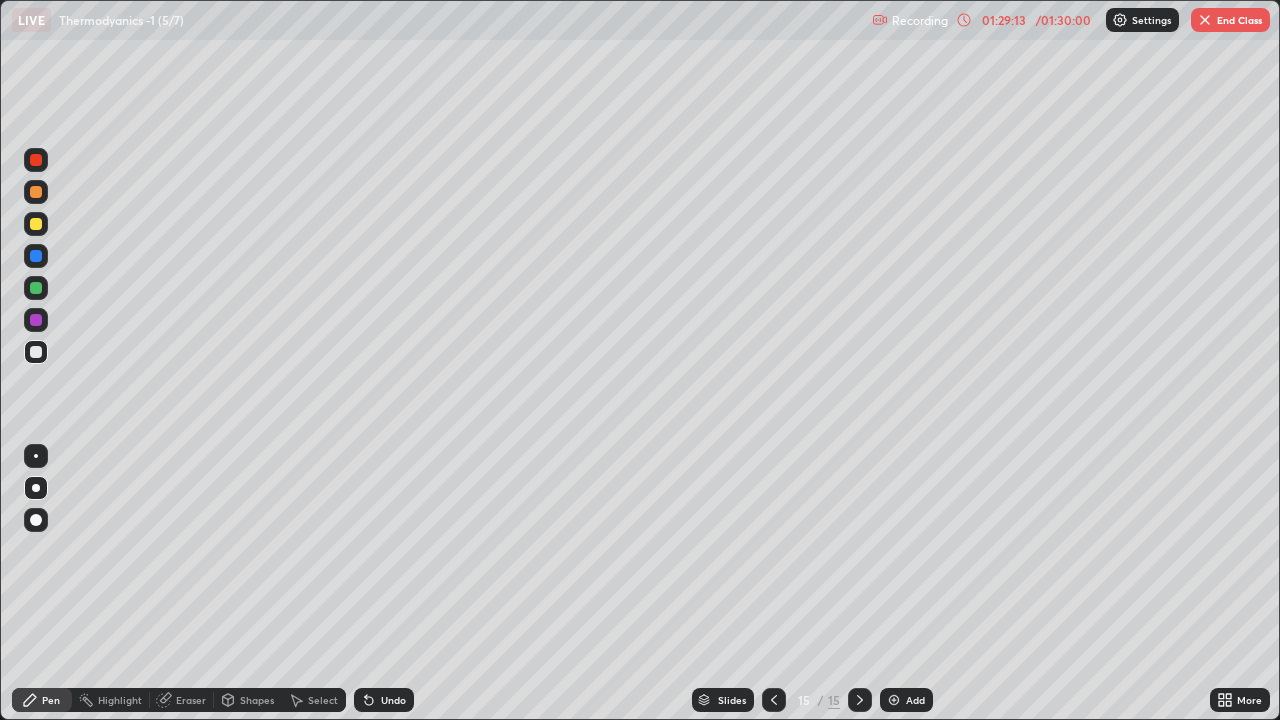 click 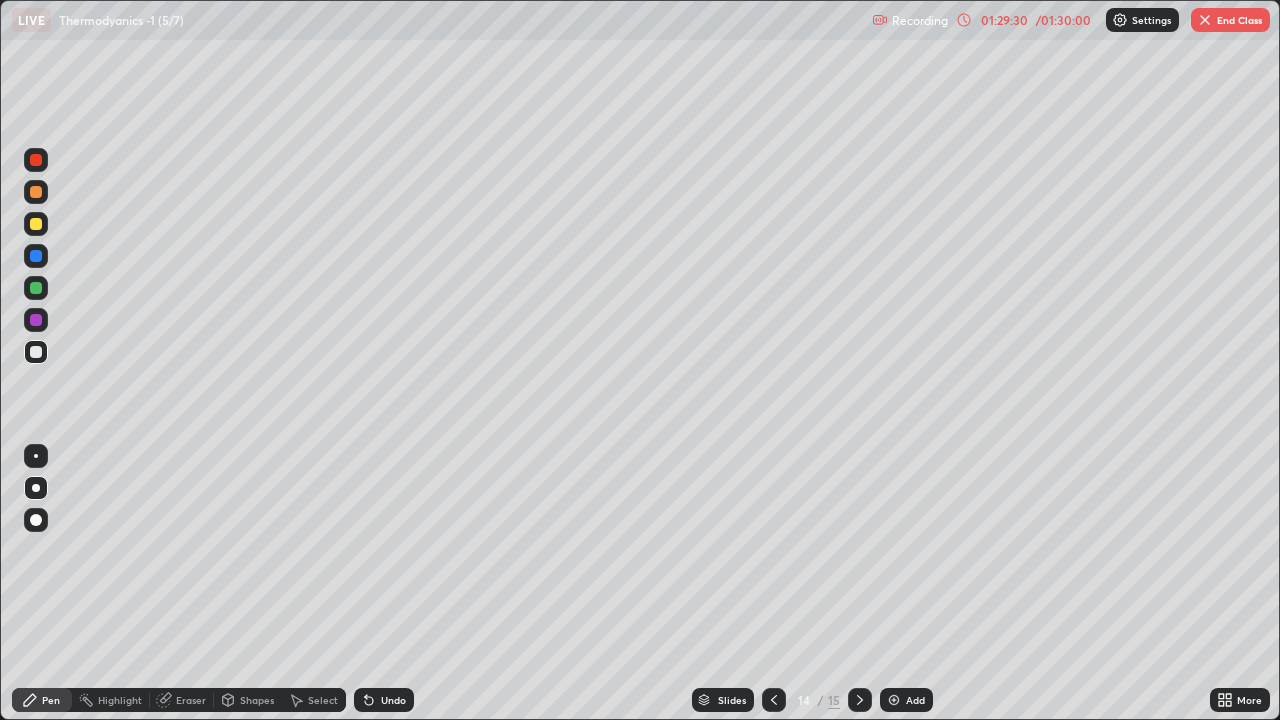 click 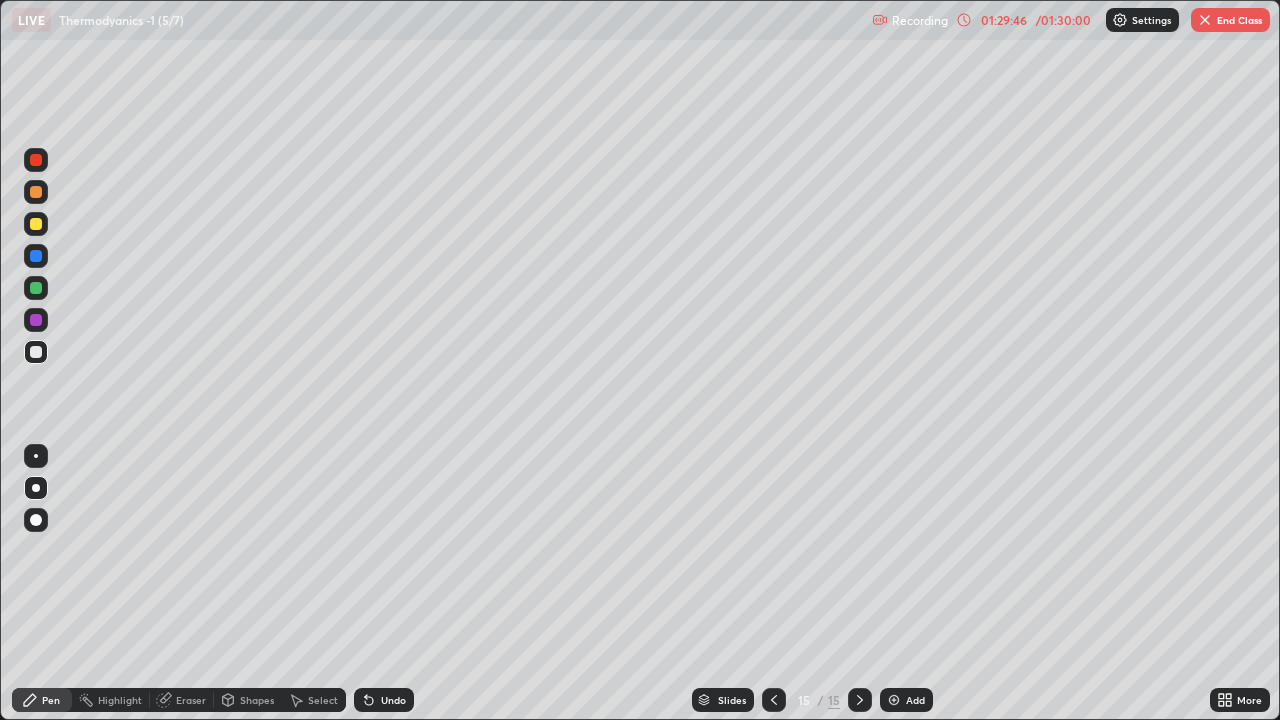 click at bounding box center (36, 224) 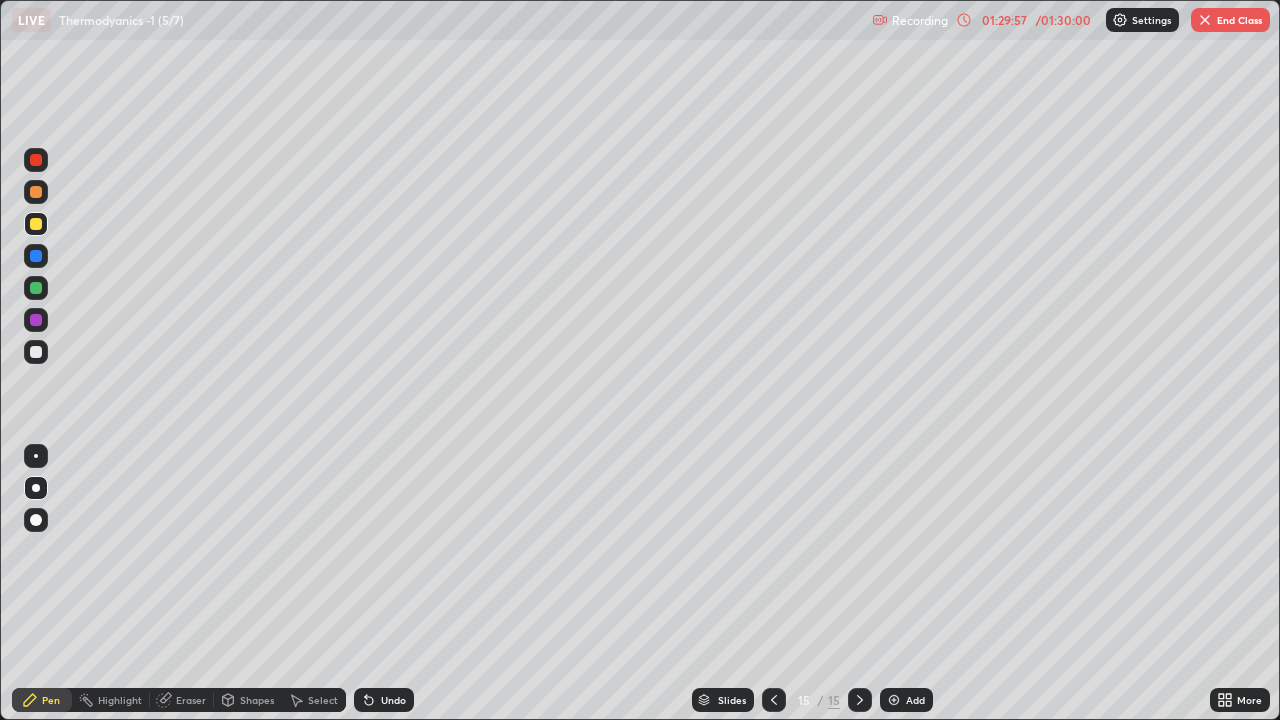 click 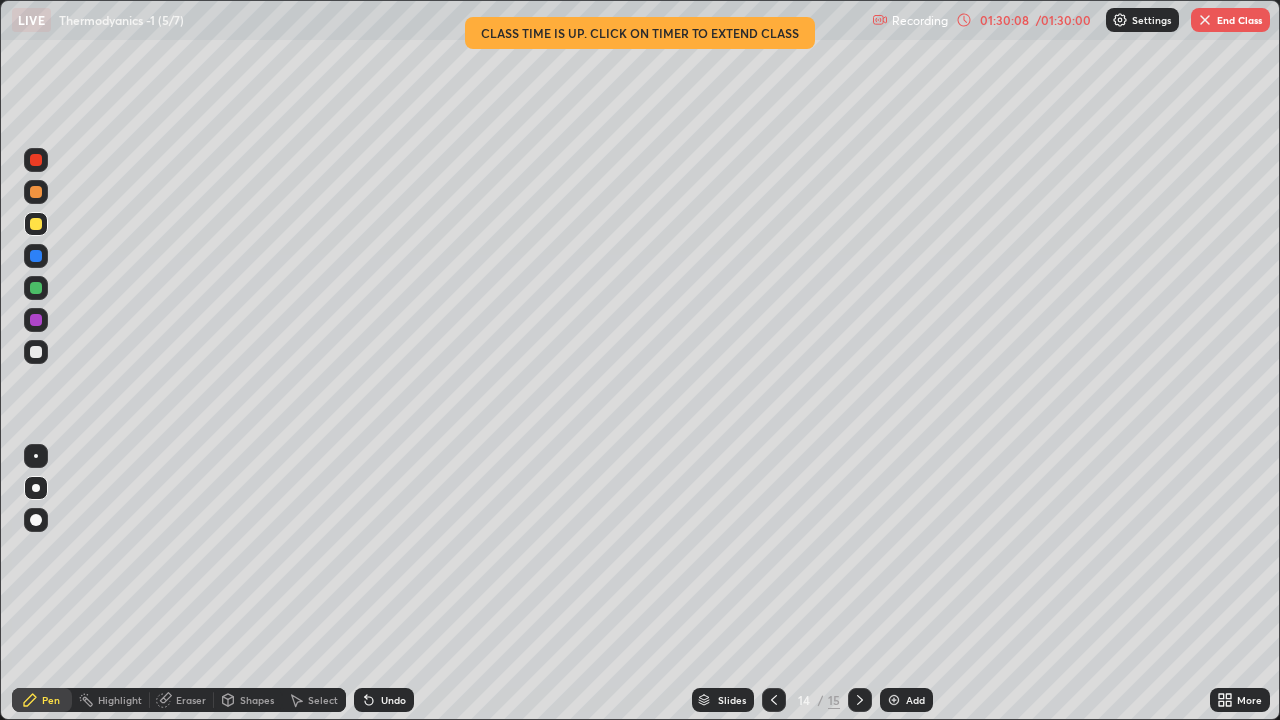 click 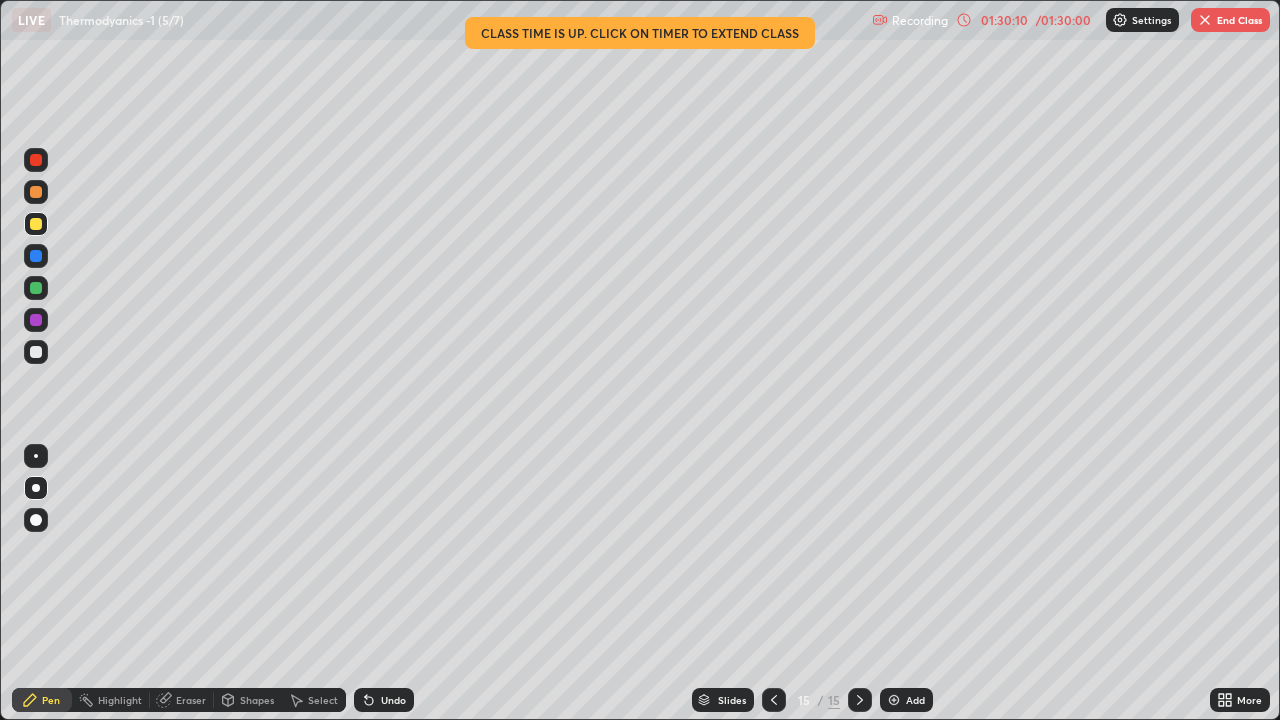 click at bounding box center (36, 288) 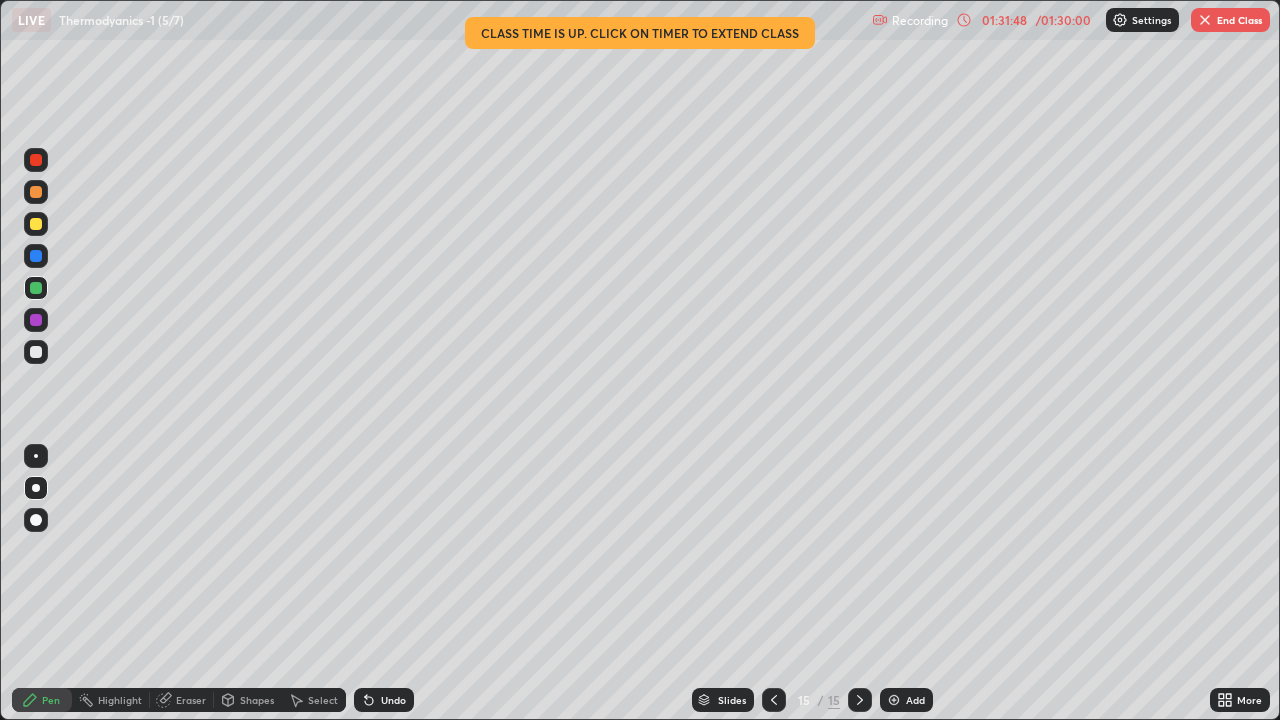click on "End Class" at bounding box center (1230, 20) 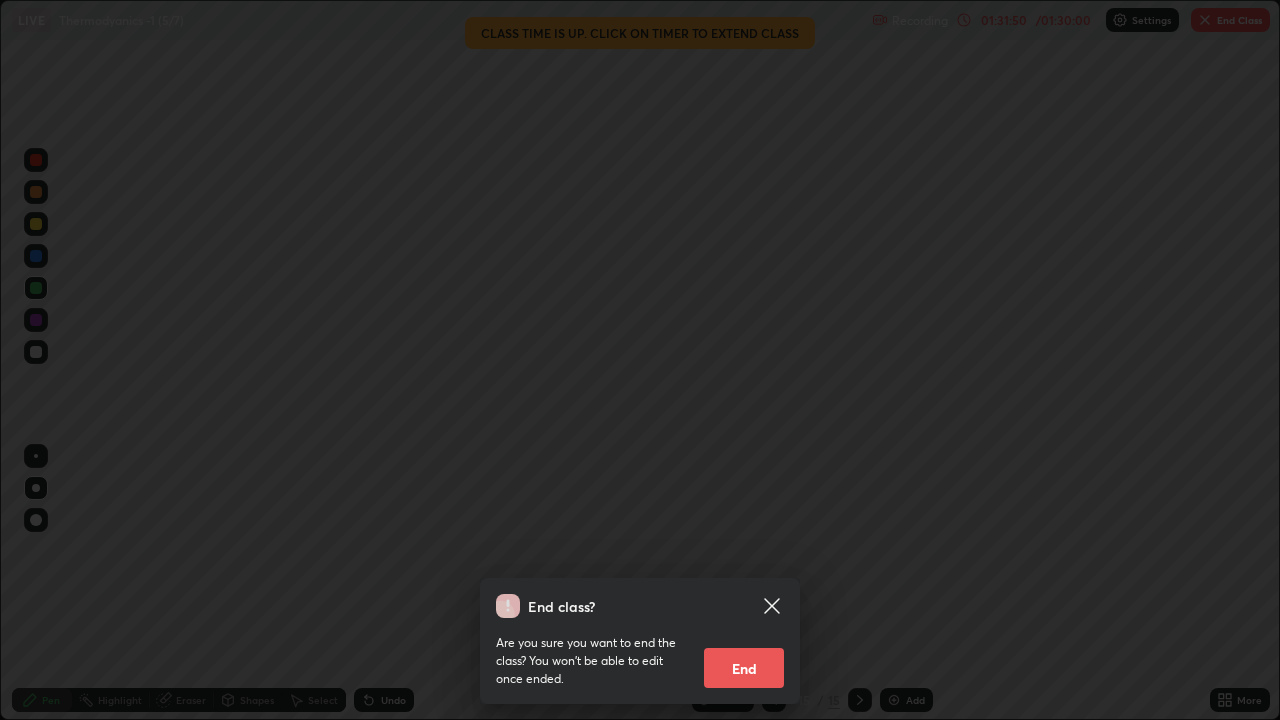 click on "End" at bounding box center (744, 668) 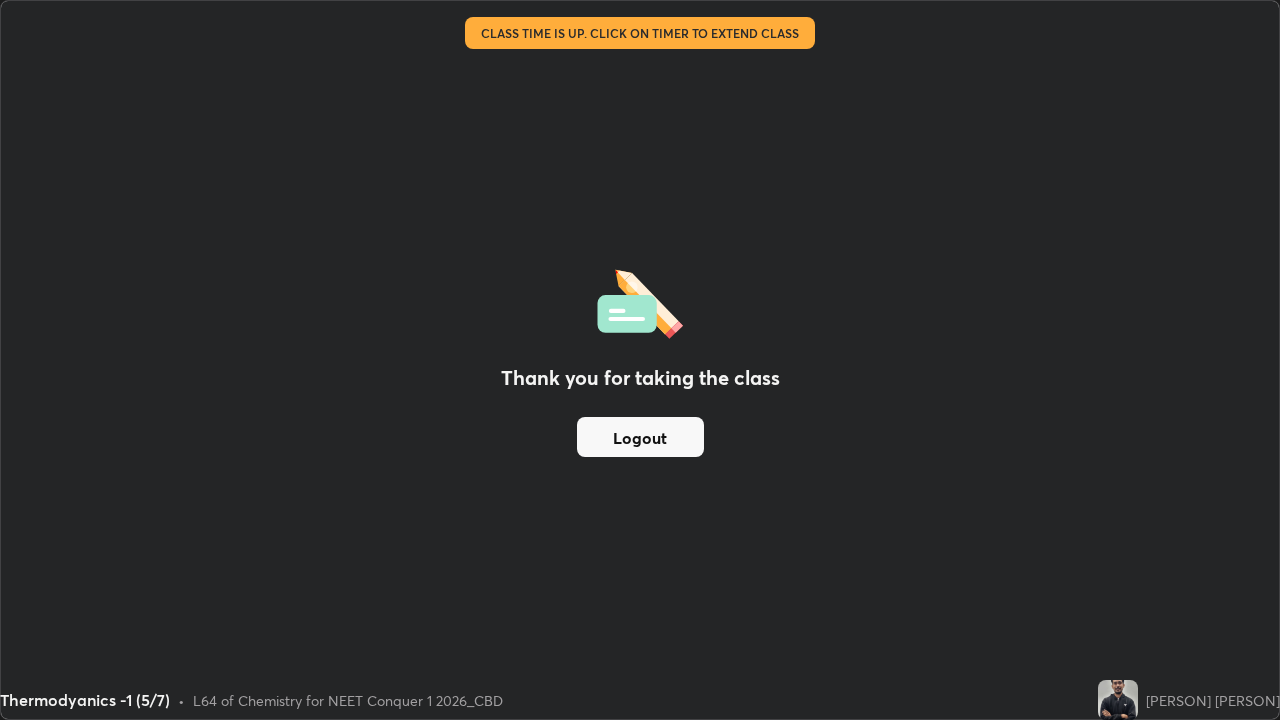 click on "Logout" at bounding box center [640, 437] 